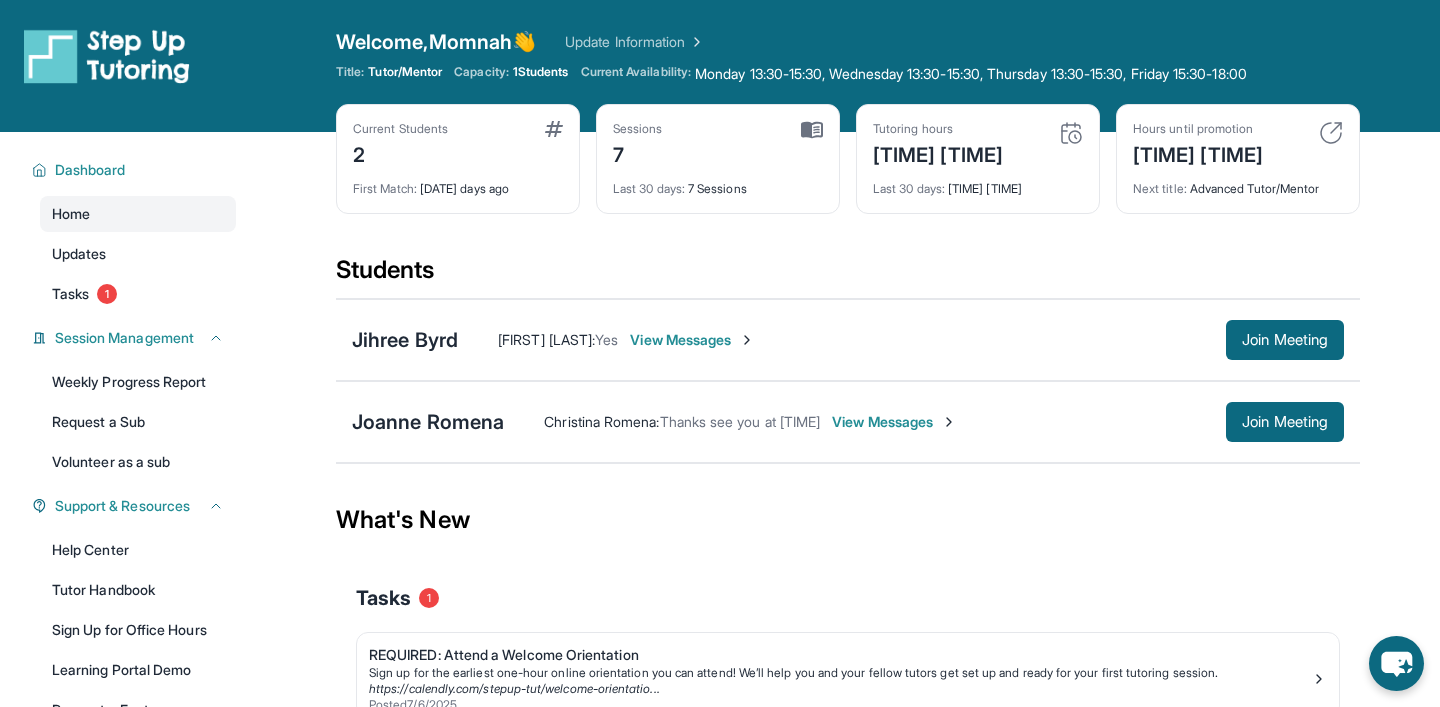 scroll, scrollTop: 0, scrollLeft: 0, axis: both 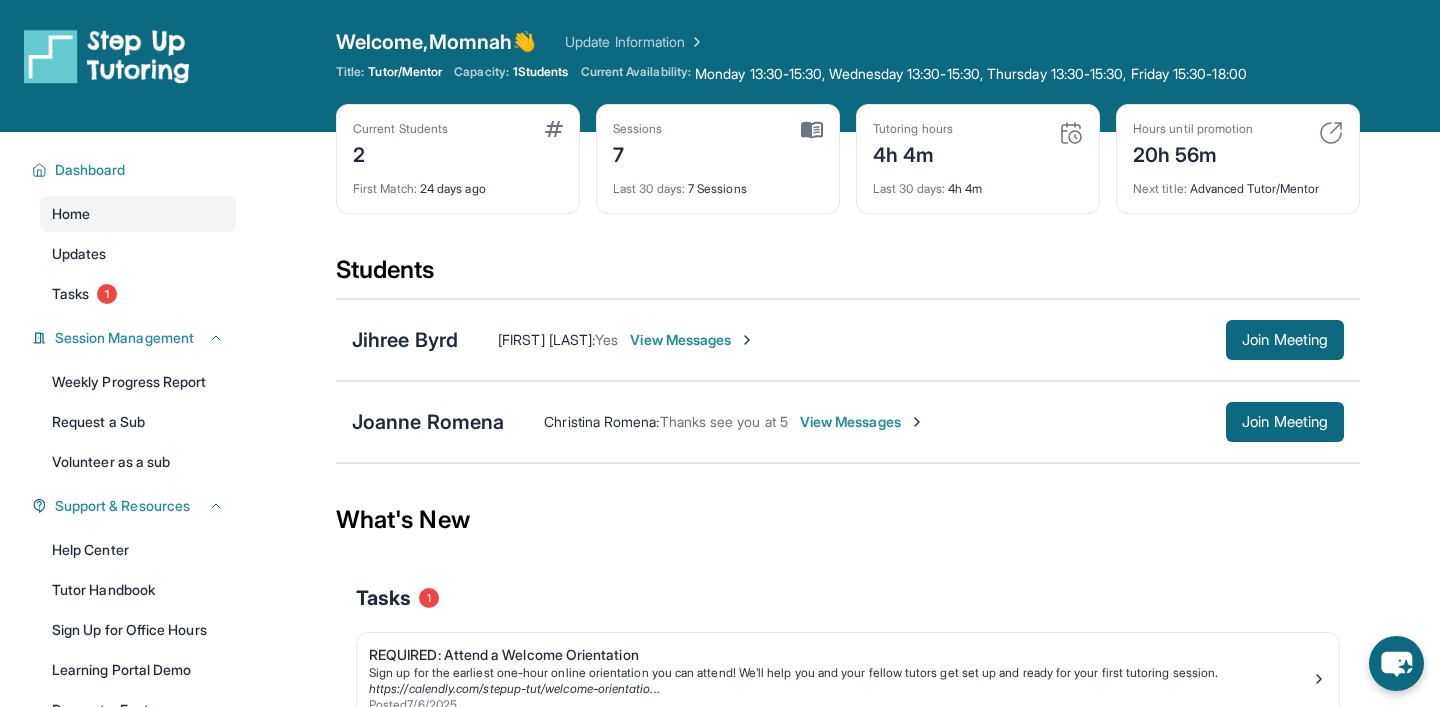 click on "View Messages" at bounding box center (862, 422) 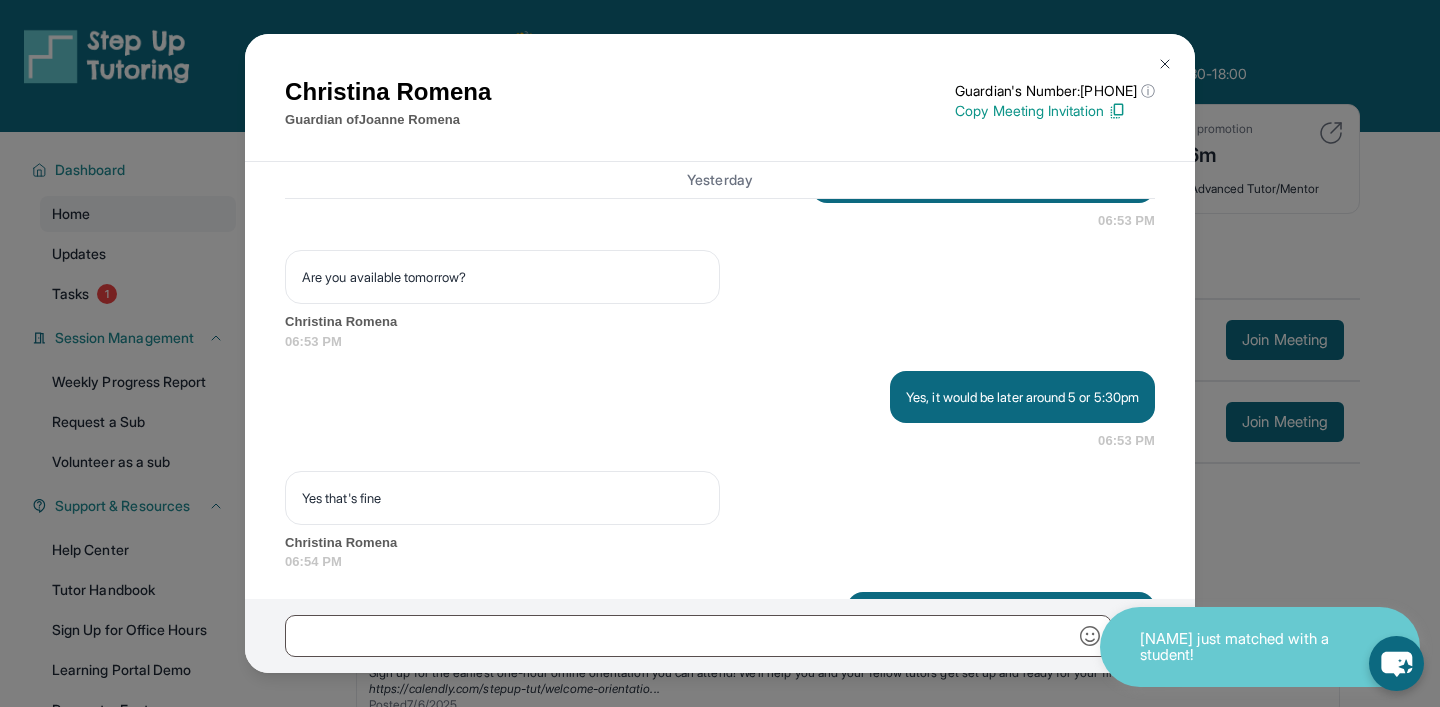 scroll, scrollTop: 8309, scrollLeft: 0, axis: vertical 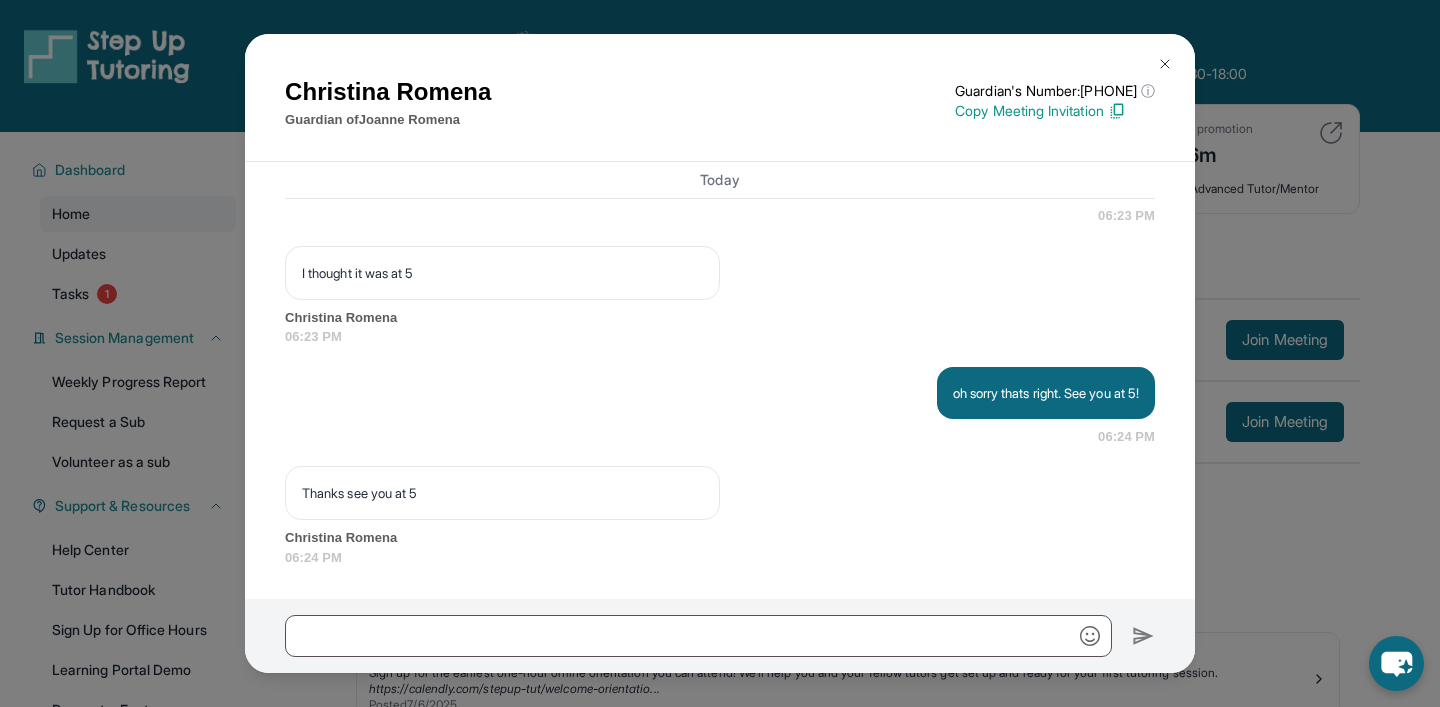 click on "oh sorry thats right. See you at 5!" at bounding box center [1046, 393] 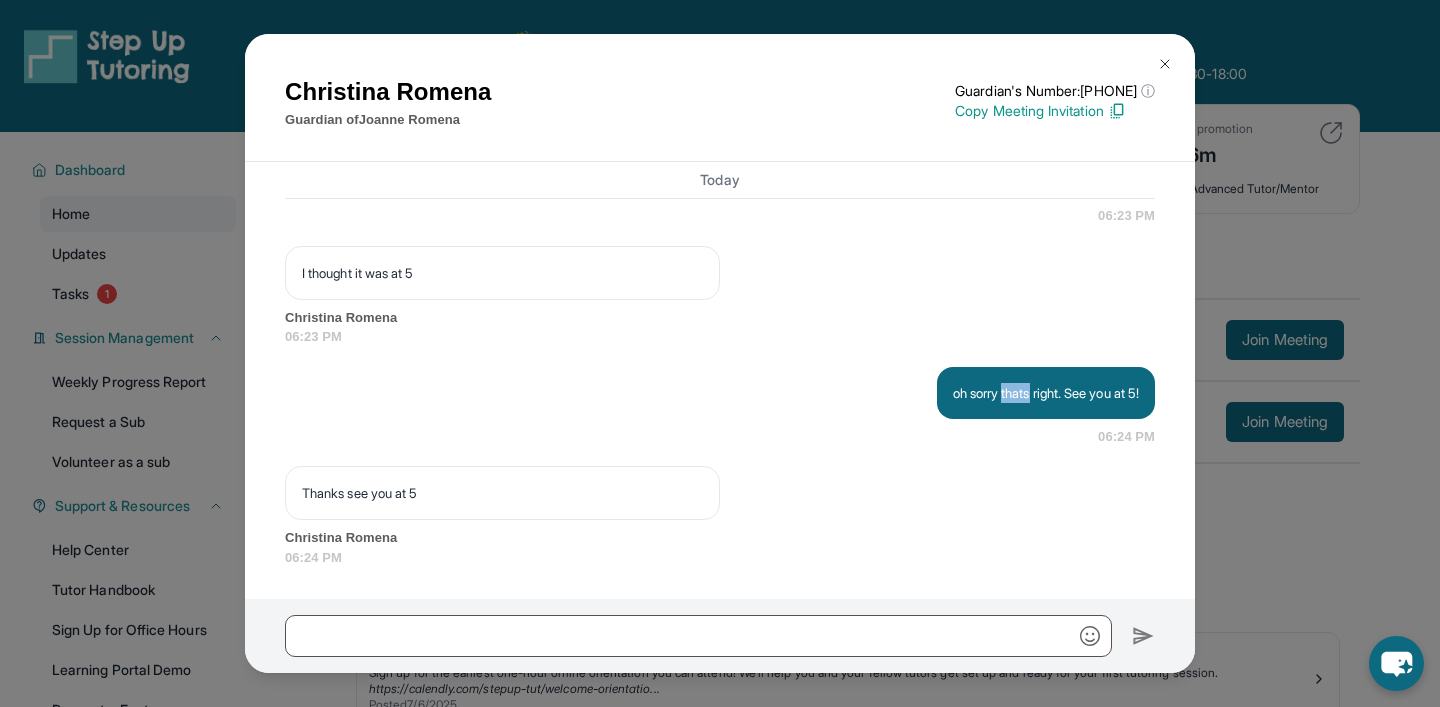 click on "oh sorry thats right. See you at 5!" at bounding box center (1046, 393) 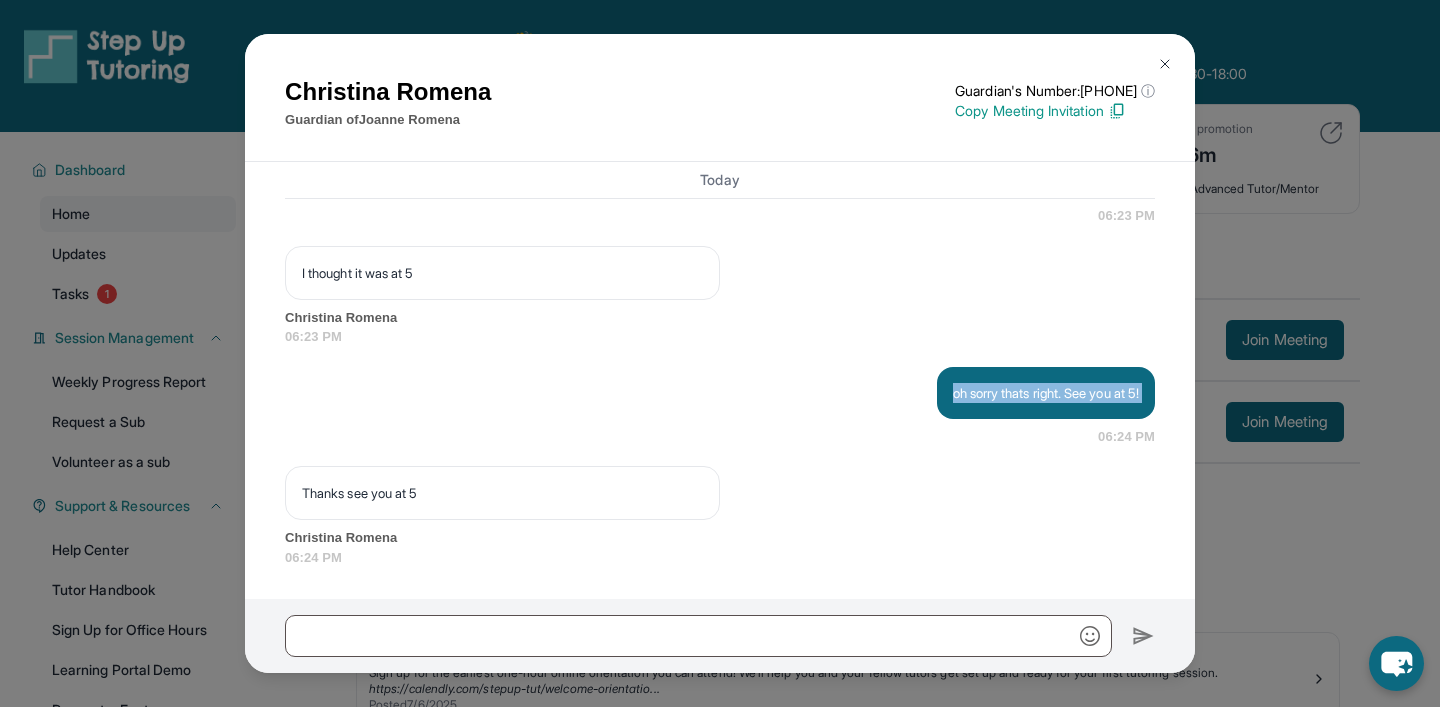 click on "oh sorry thats right. See you at 5!" at bounding box center [1046, 393] 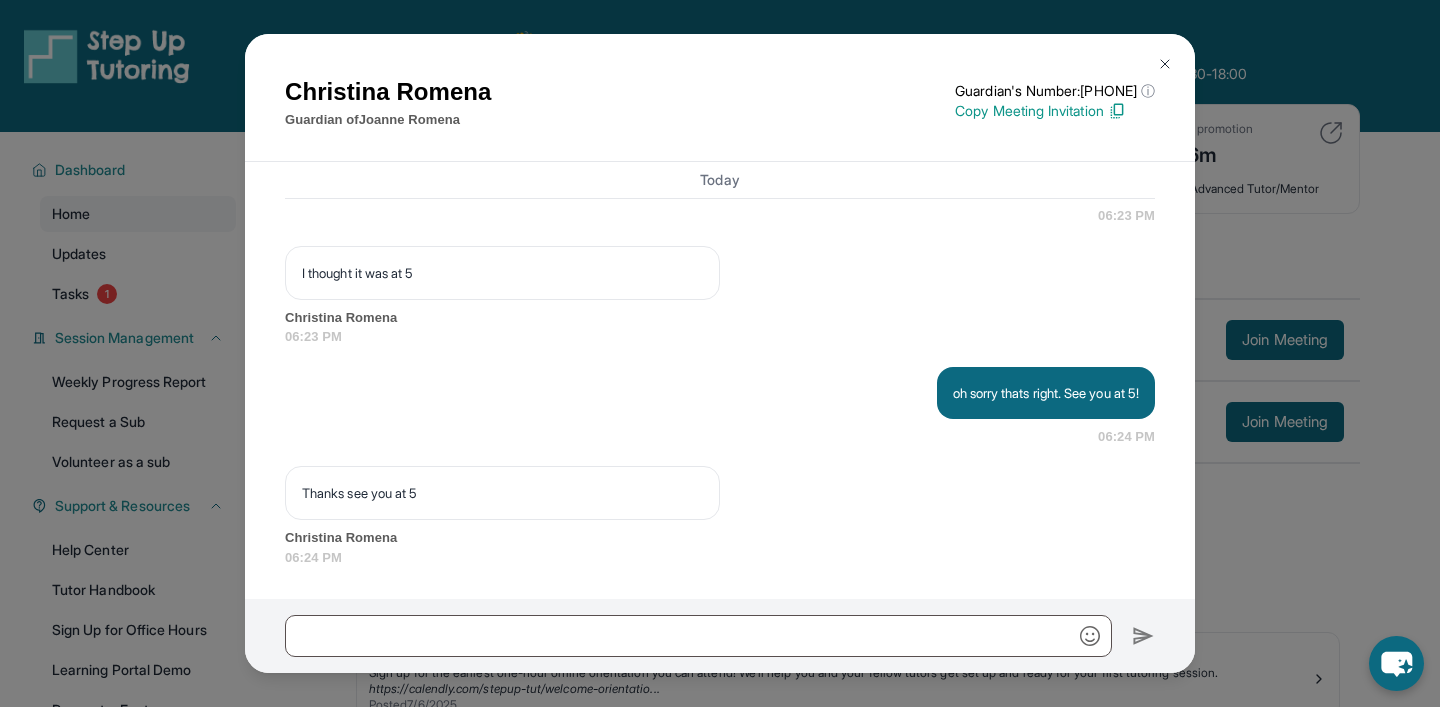 click at bounding box center (1165, 64) 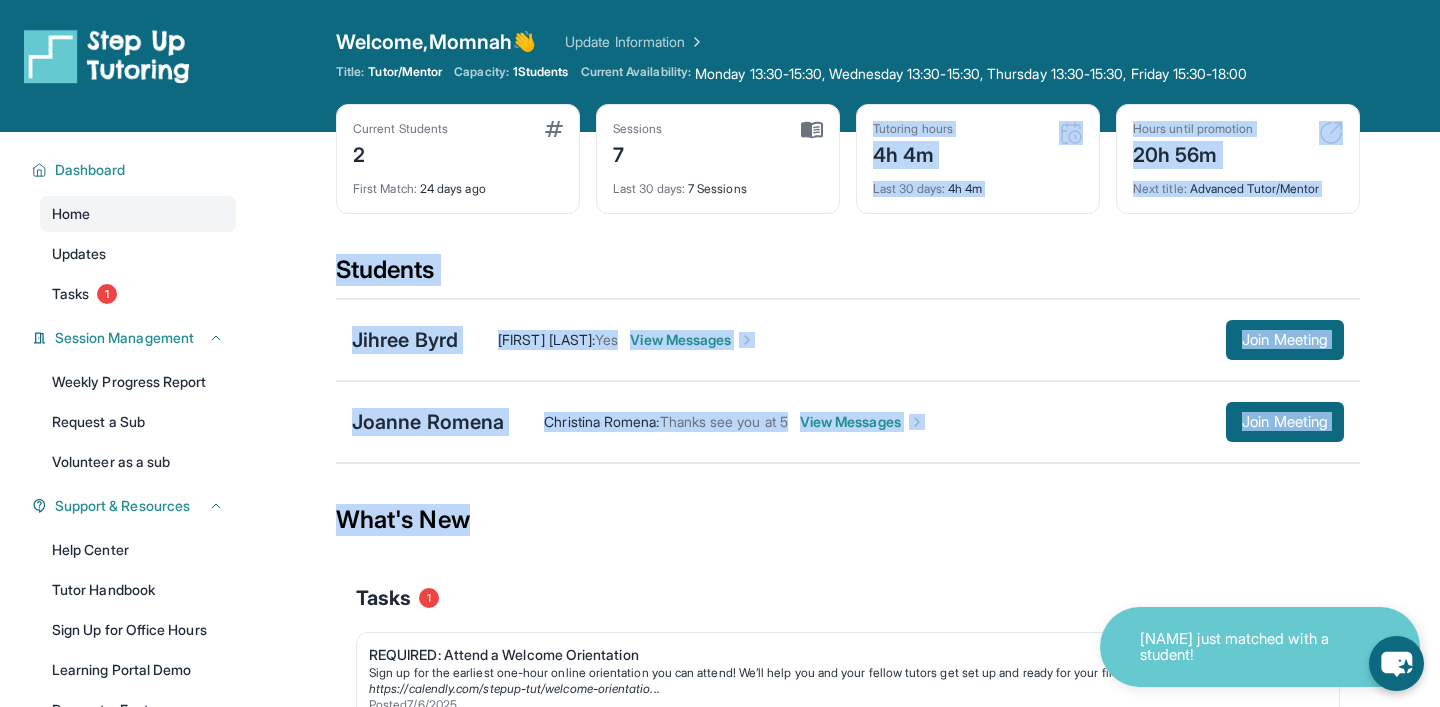 drag, startPoint x: 755, startPoint y: 227, endPoint x: 842, endPoint y: 507, distance: 293.2047 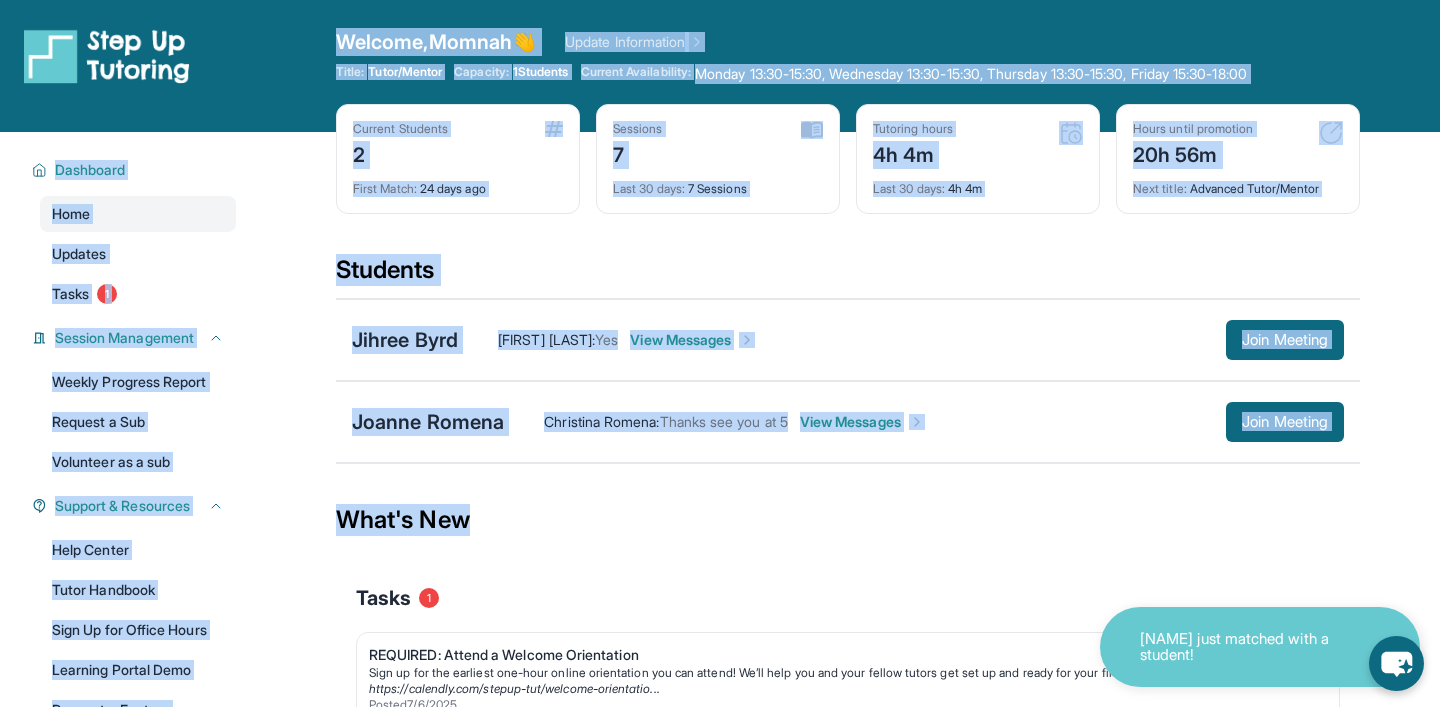 drag, startPoint x: 842, startPoint y: 535, endPoint x: 496, endPoint y: 16, distance: 623.7604 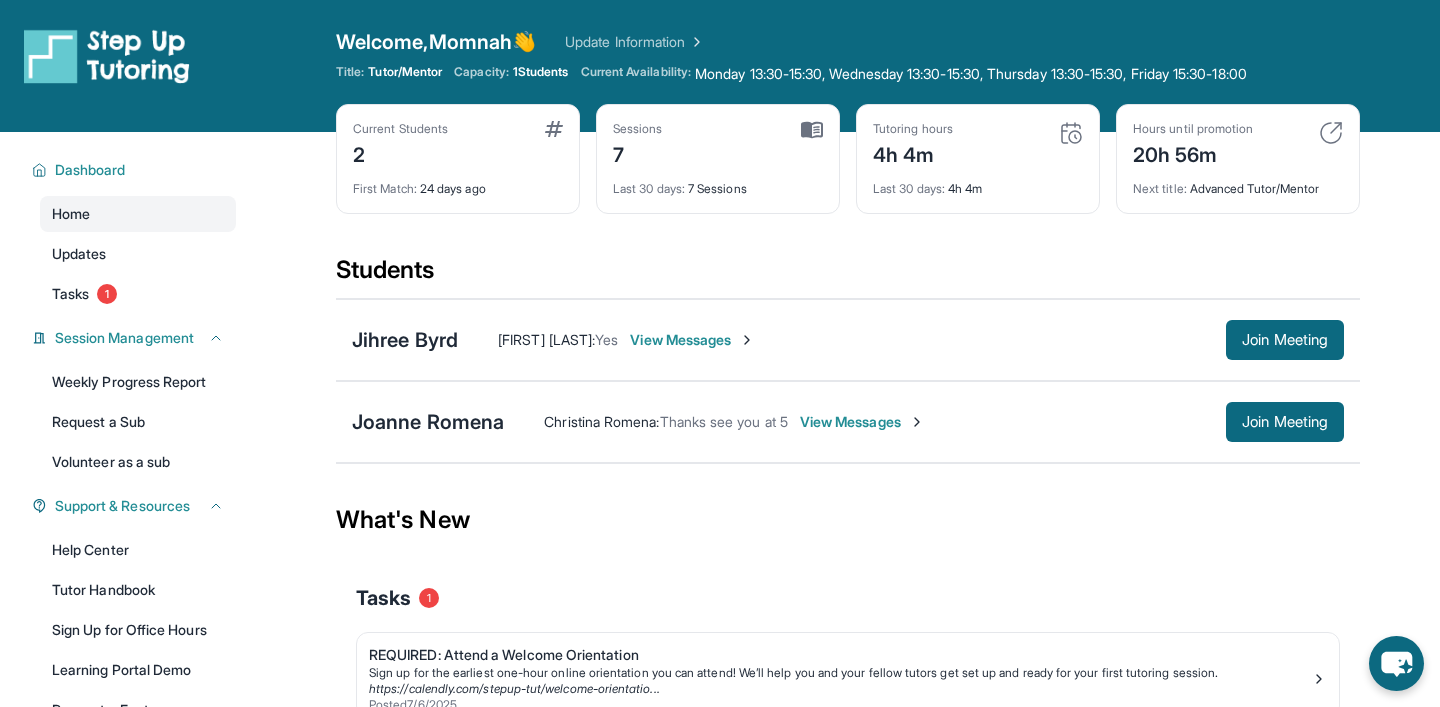 click on "Welcome,  Momnah  👋" at bounding box center (436, 42) 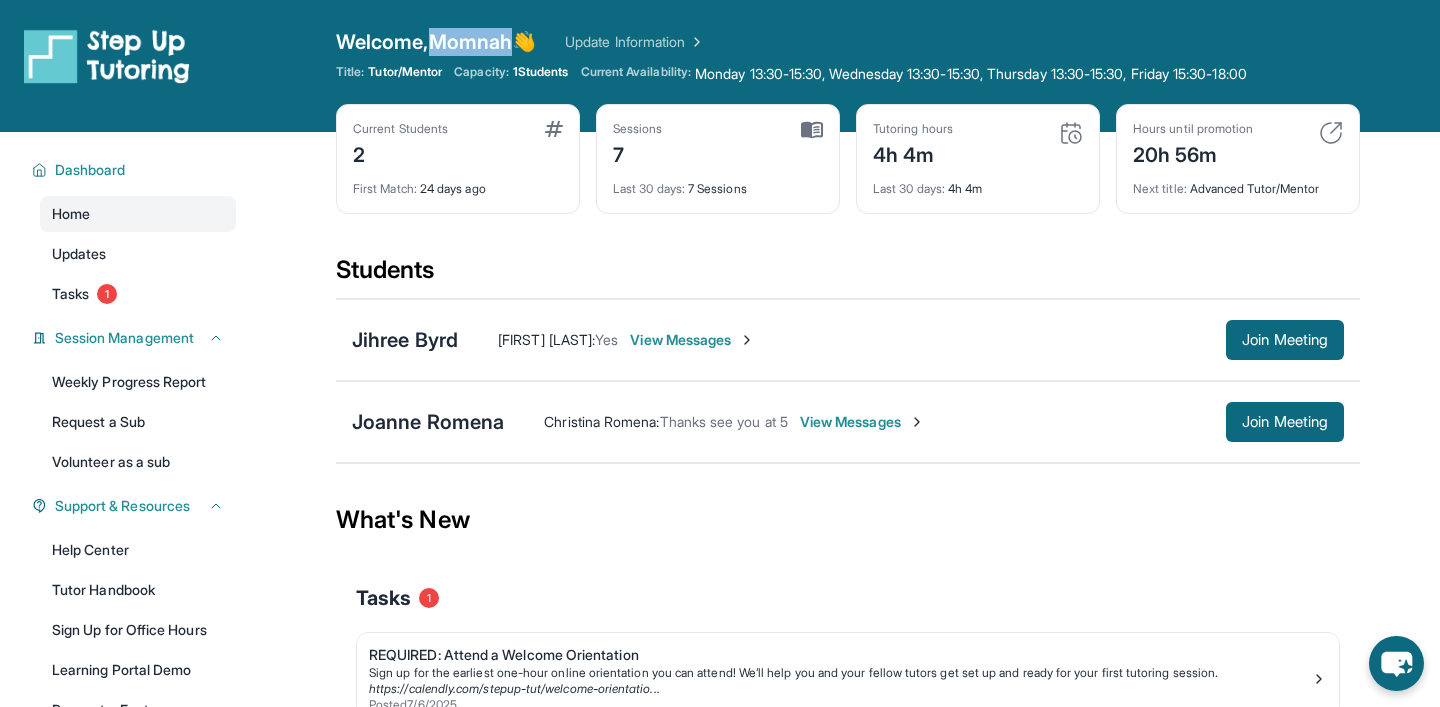 click on "Welcome,  Momnah  👋" at bounding box center (436, 42) 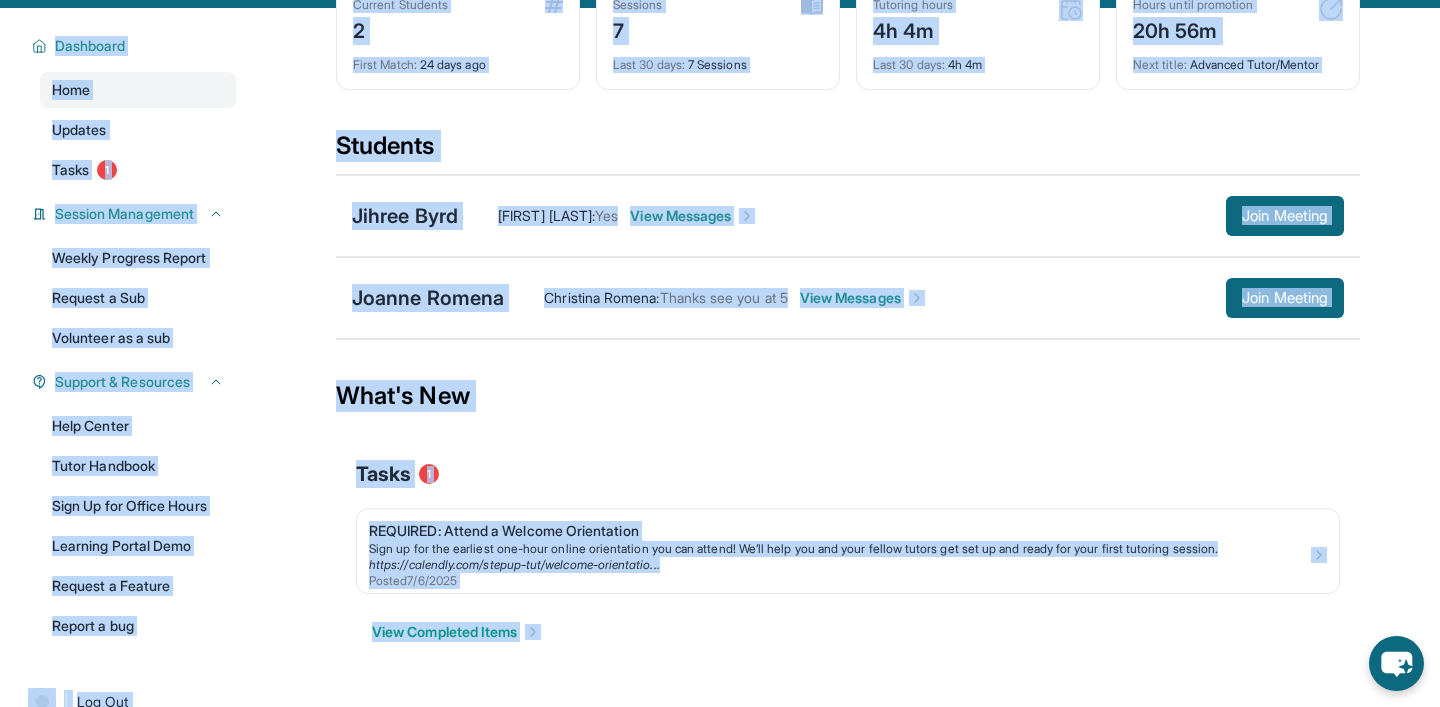 scroll, scrollTop: 161, scrollLeft: 0, axis: vertical 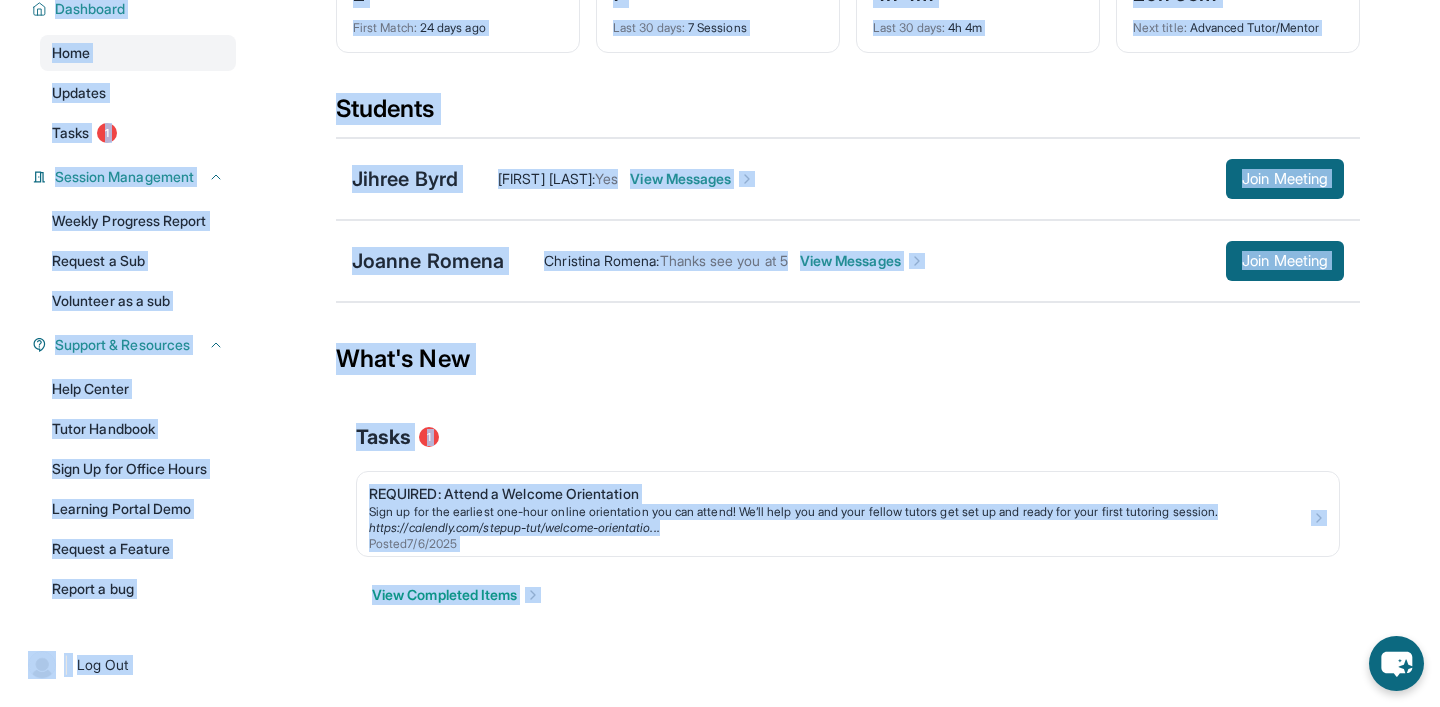 drag, startPoint x: 501, startPoint y: 50, endPoint x: 568, endPoint y: 650, distance: 603.72925 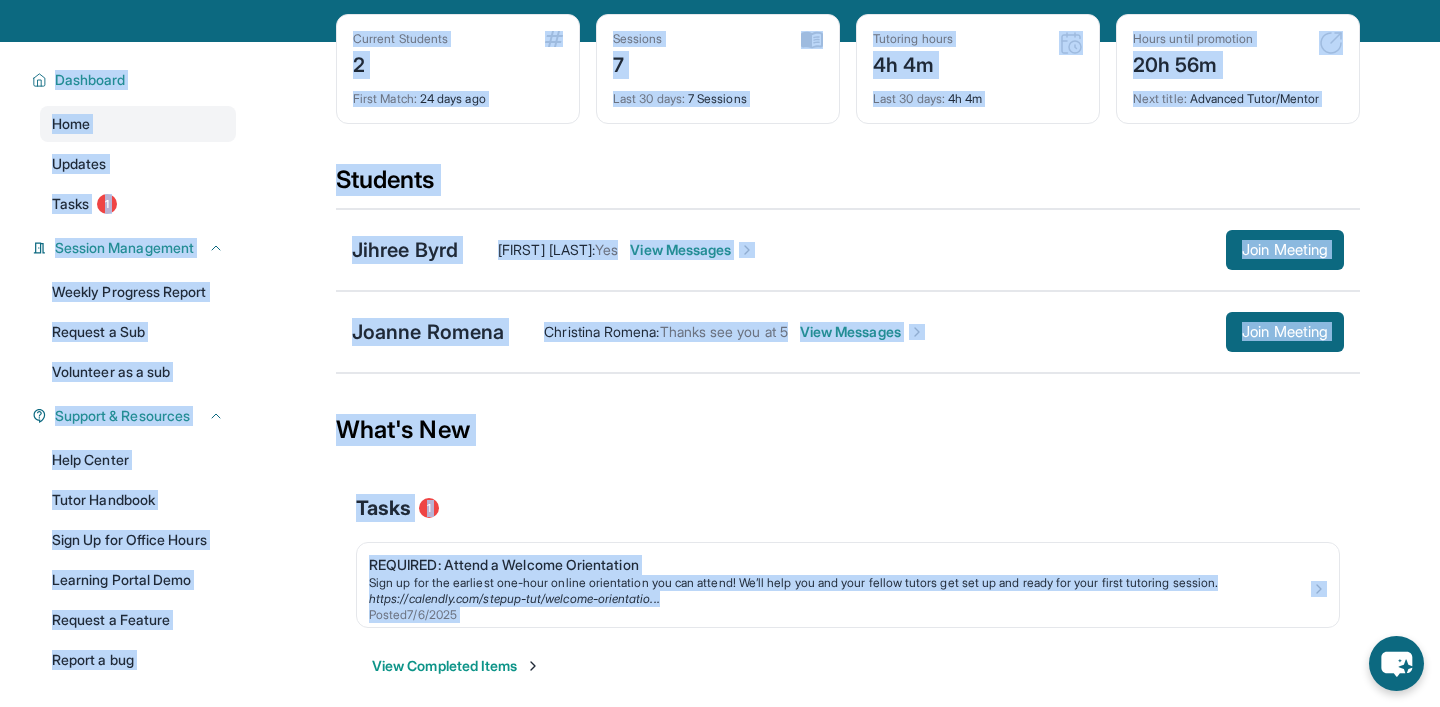 scroll, scrollTop: 0, scrollLeft: 0, axis: both 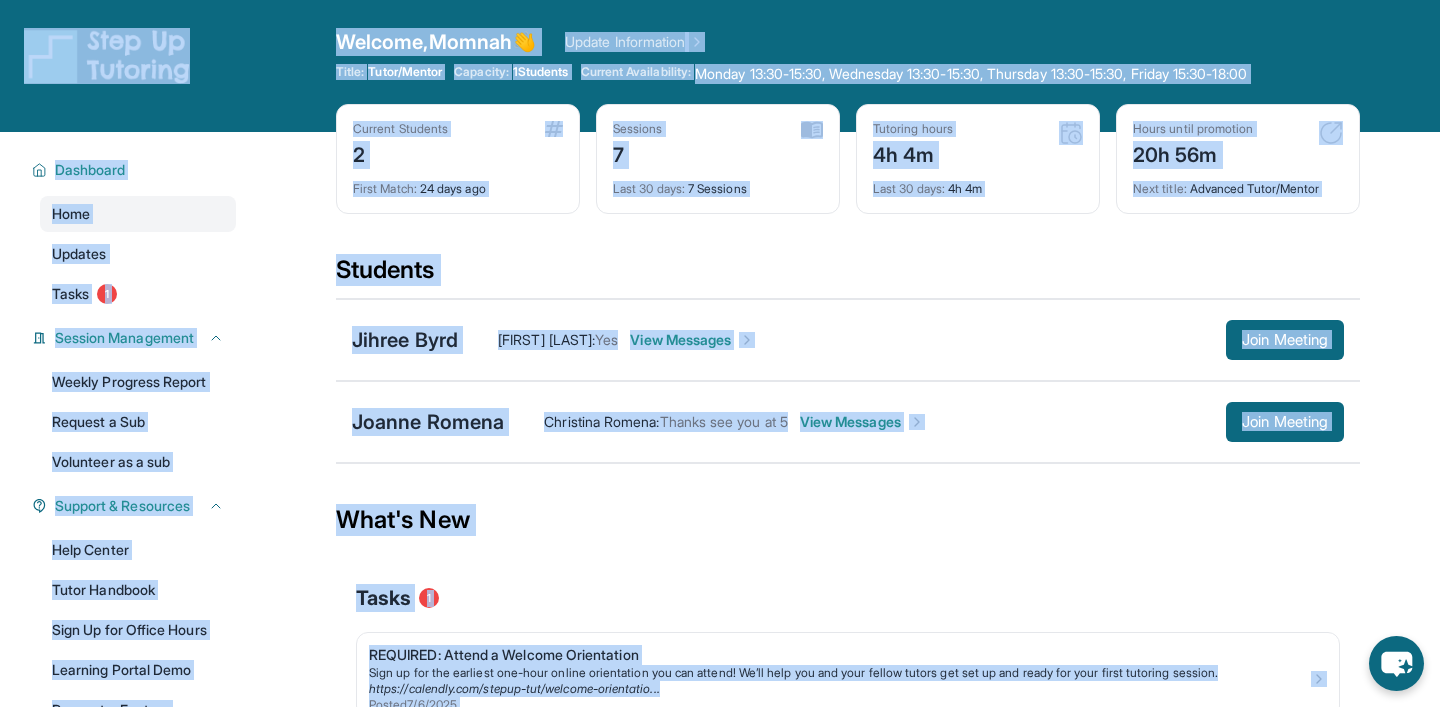 drag, startPoint x: 568, startPoint y: 650, endPoint x: 196, endPoint y: 14, distance: 736.8039 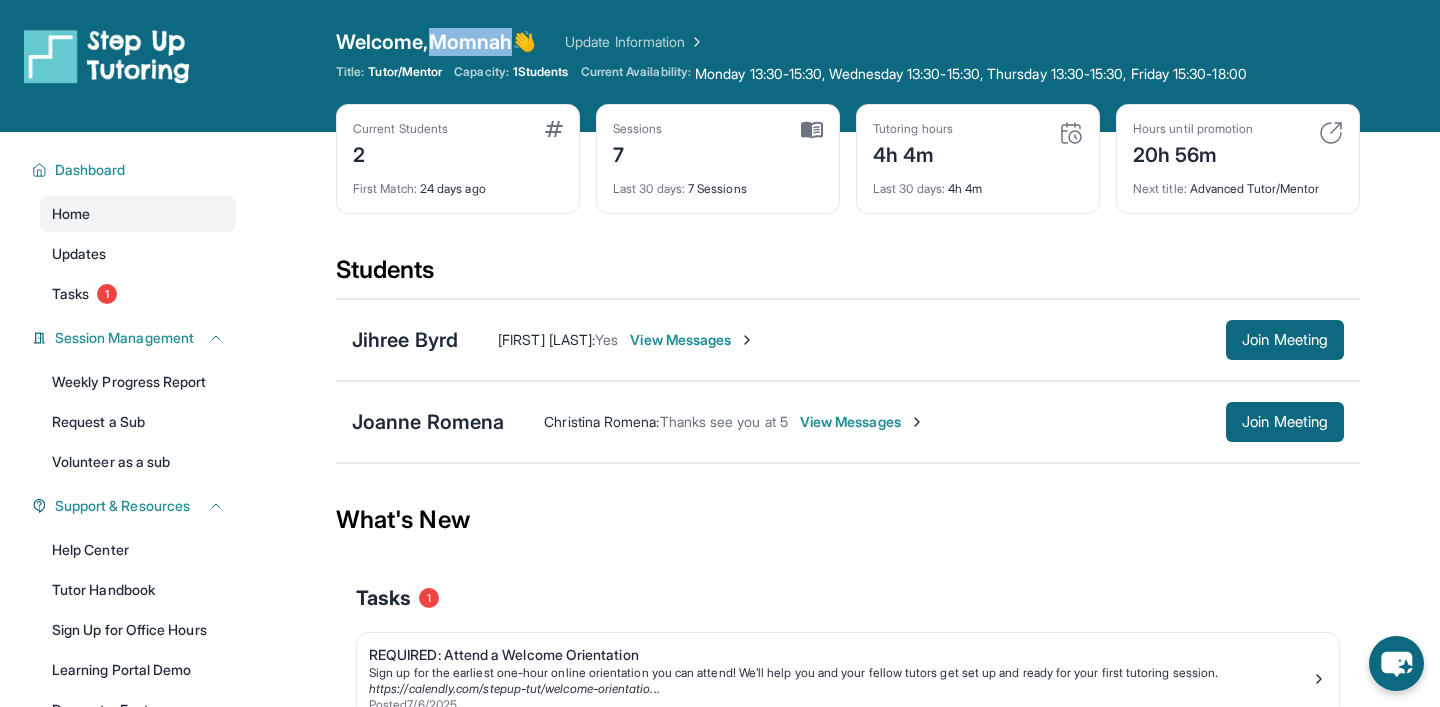 click on "Welcome,  Momnah  👋" at bounding box center [436, 42] 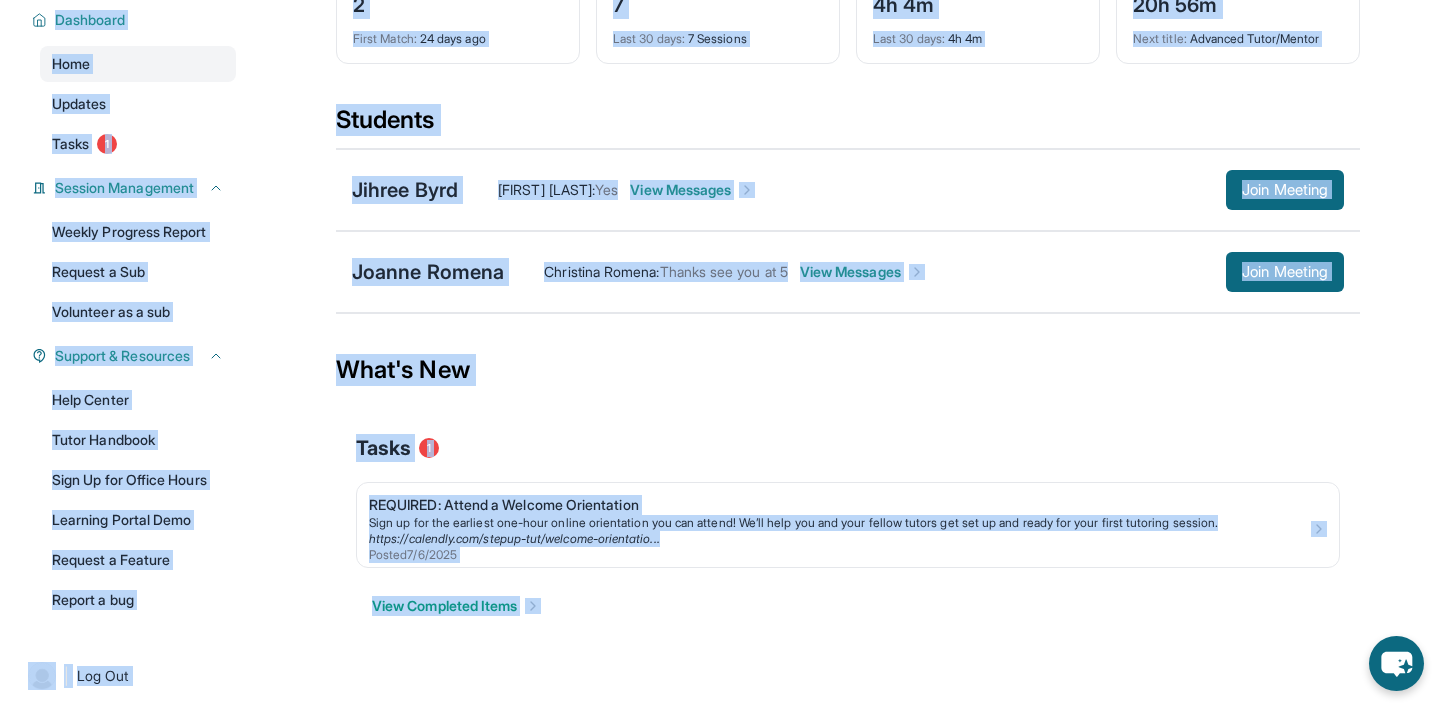 scroll, scrollTop: 161, scrollLeft: 0, axis: vertical 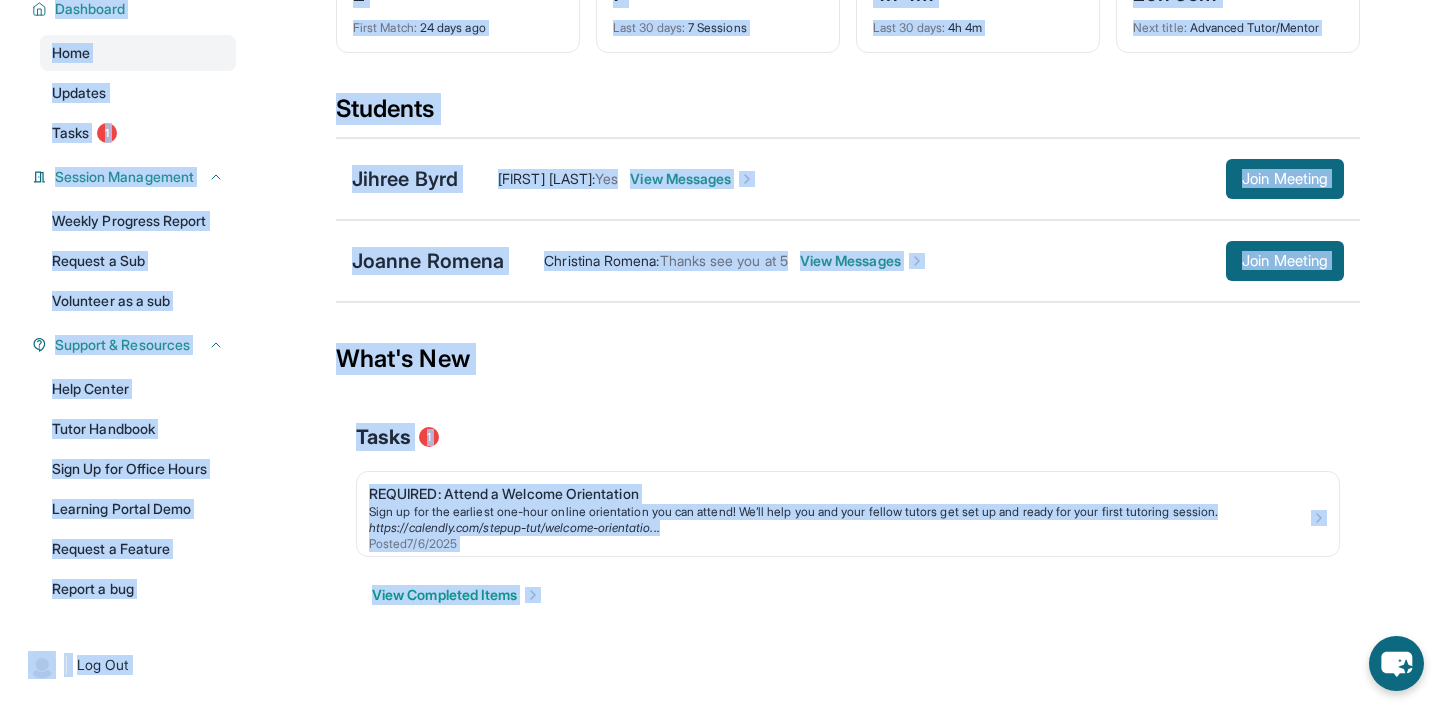 drag, startPoint x: 462, startPoint y: 36, endPoint x: 549, endPoint y: 634, distance: 604.2955 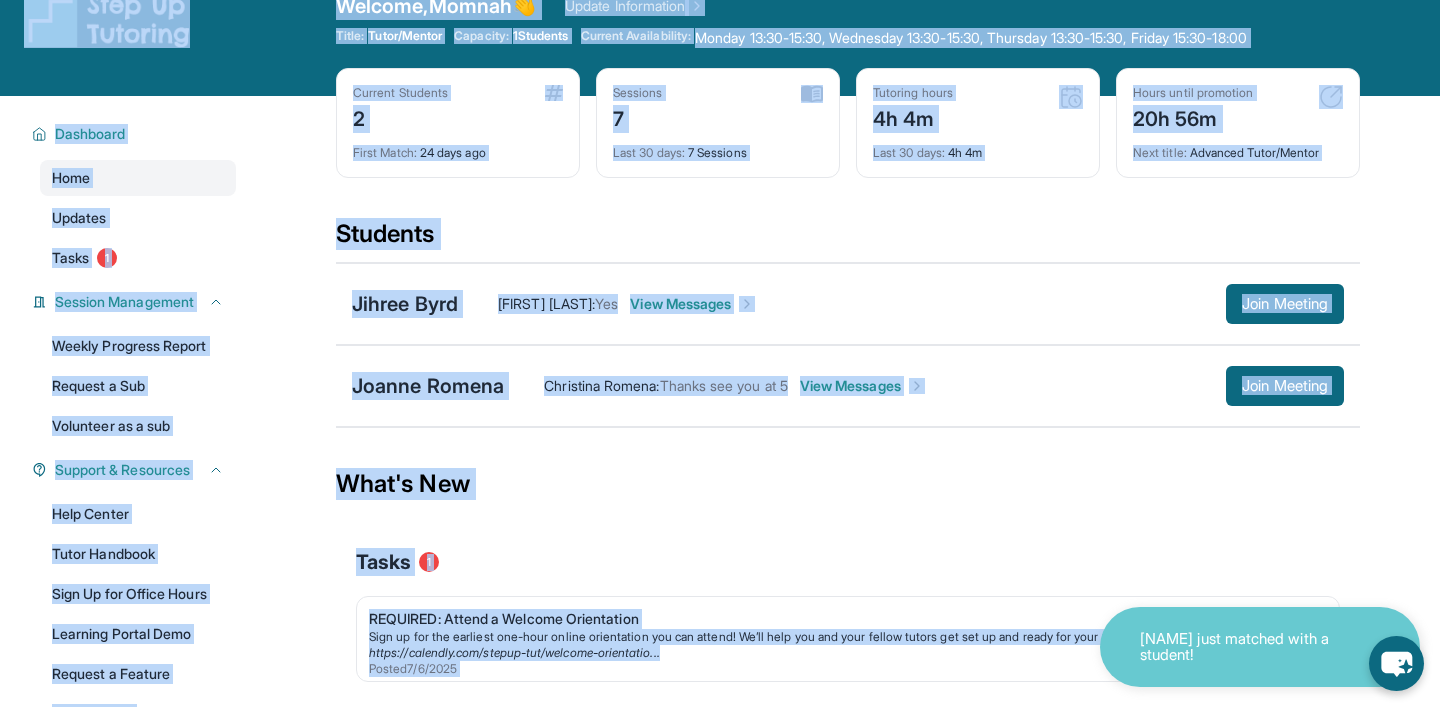 scroll, scrollTop: 0, scrollLeft: 0, axis: both 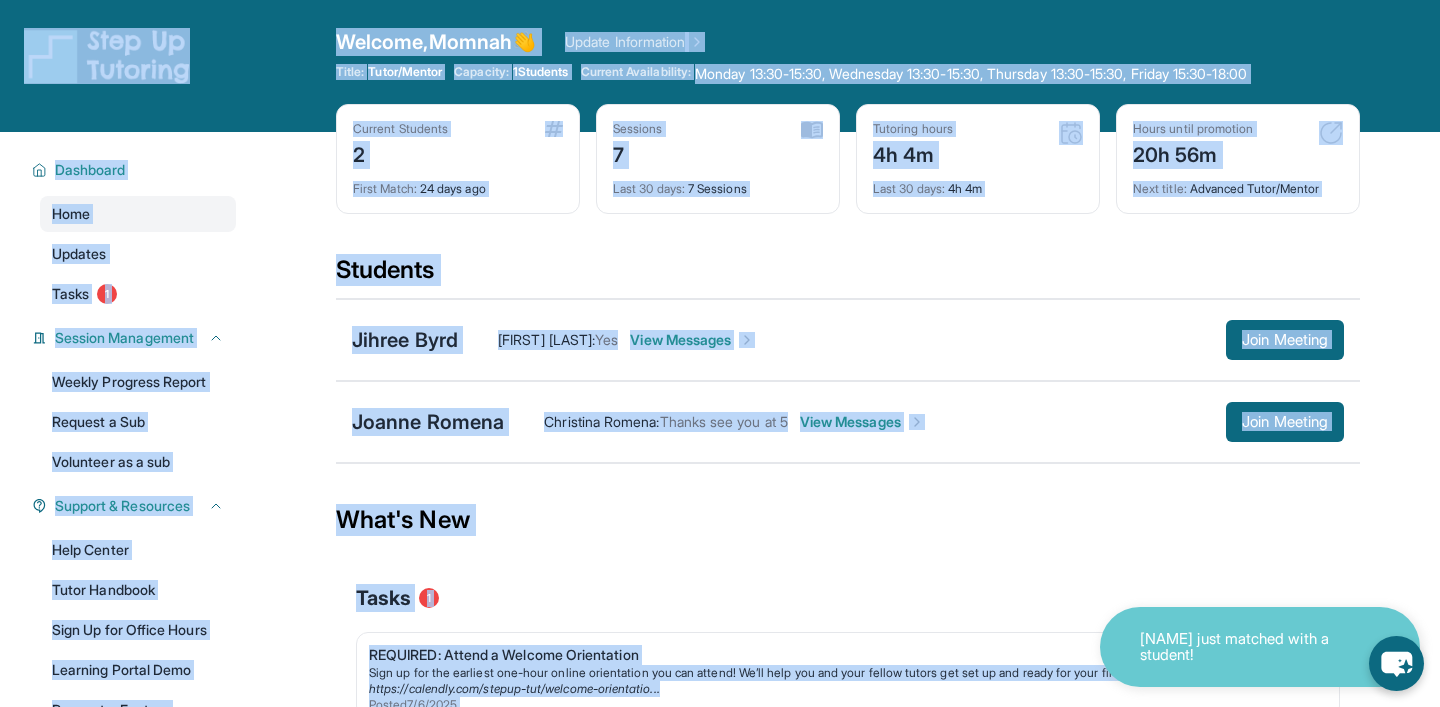drag, startPoint x: 549, startPoint y: 634, endPoint x: 285, endPoint y: -3, distance: 689.5397 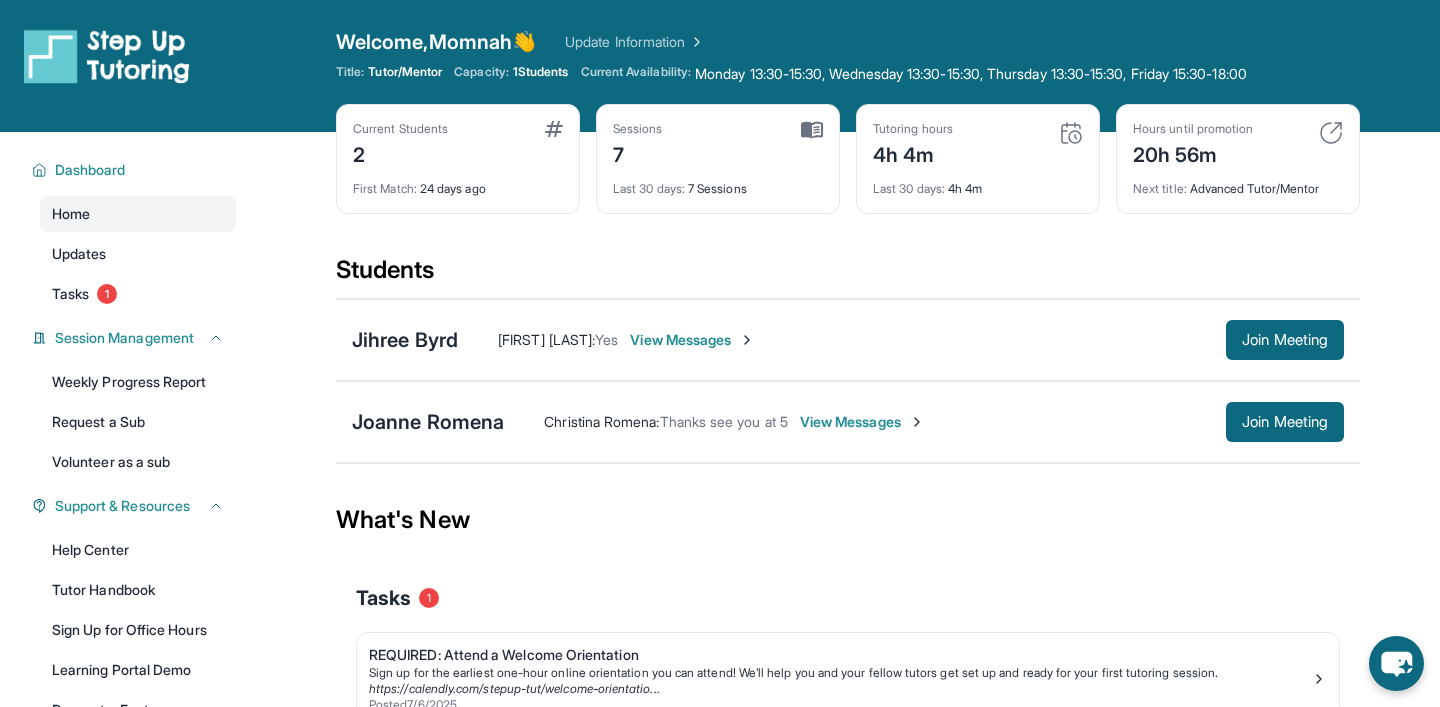 click on "Students" at bounding box center [848, 276] 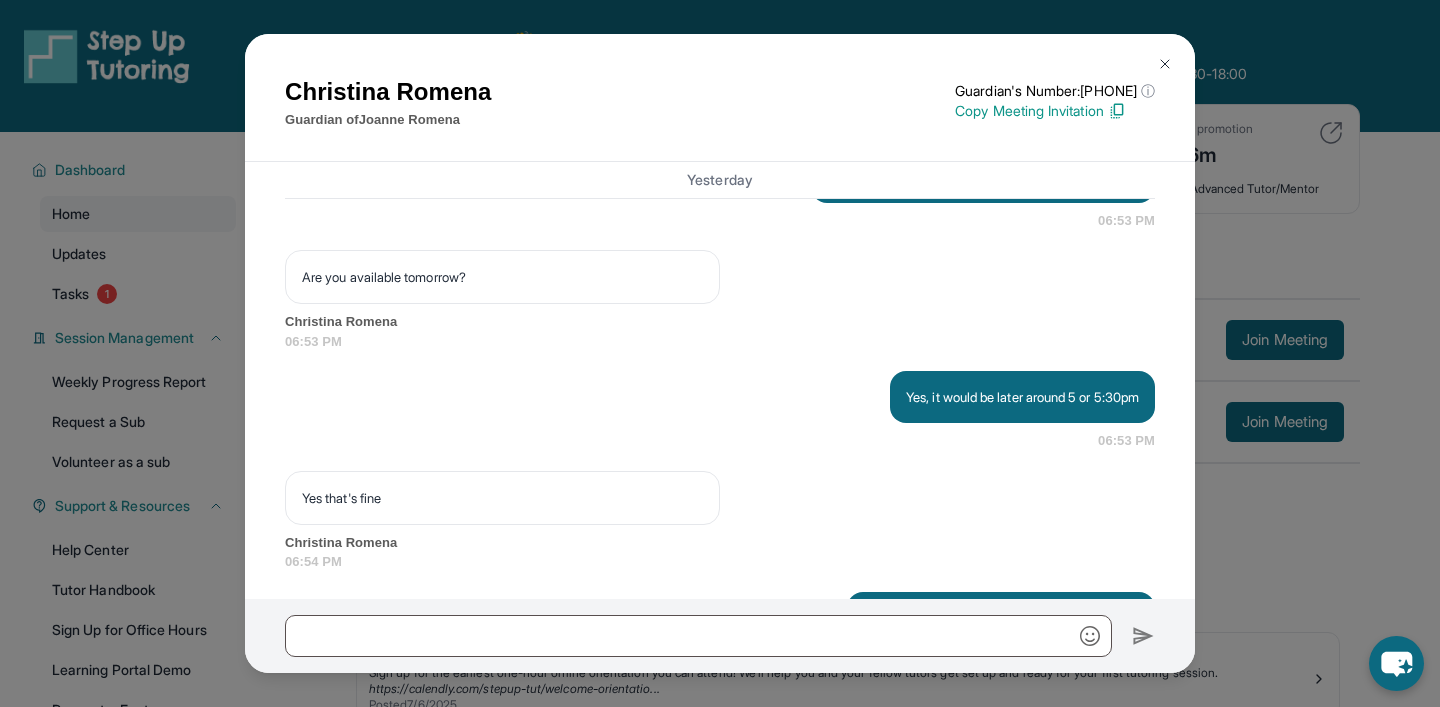 scroll, scrollTop: 8309, scrollLeft: 0, axis: vertical 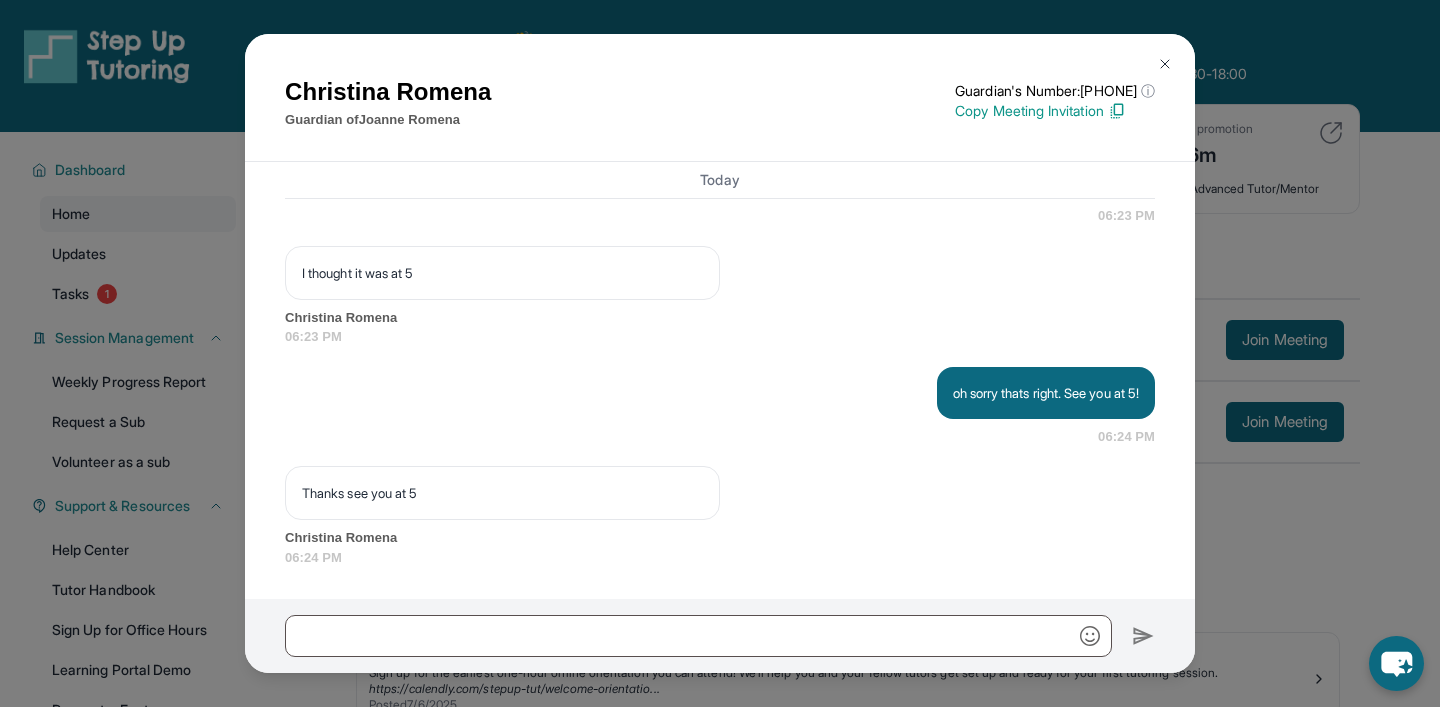 click on "oh sorry thats right. See you at 5!" at bounding box center (1046, 393) 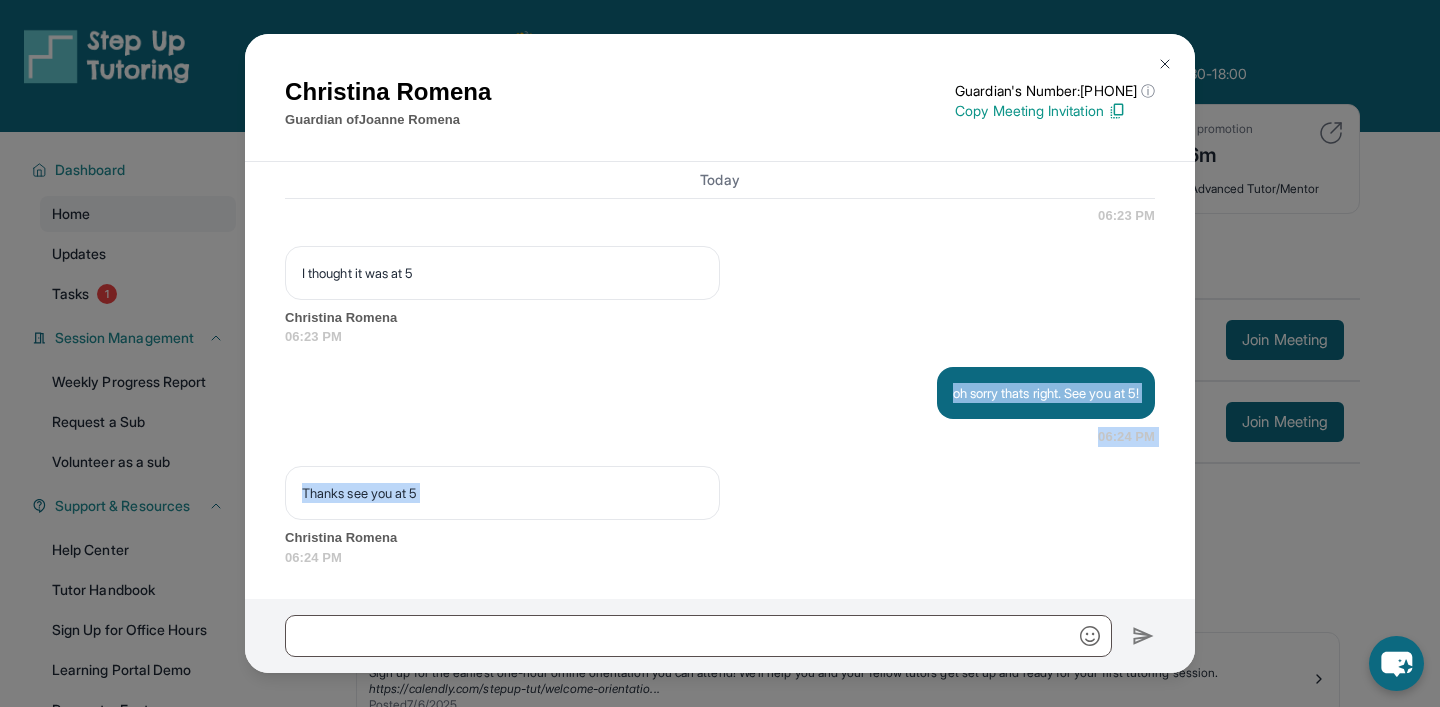 drag, startPoint x: 963, startPoint y: 408, endPoint x: 968, endPoint y: 508, distance: 100.12492 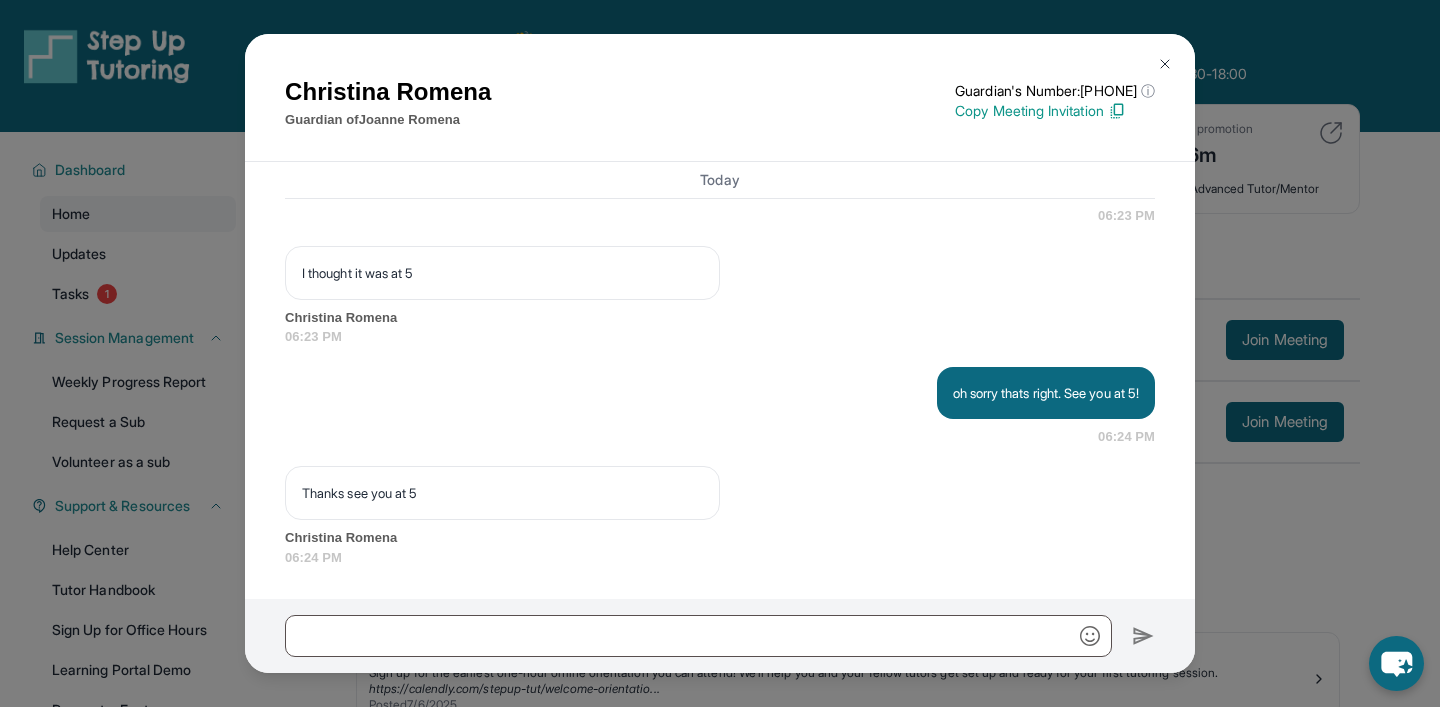 scroll, scrollTop: 8309, scrollLeft: 0, axis: vertical 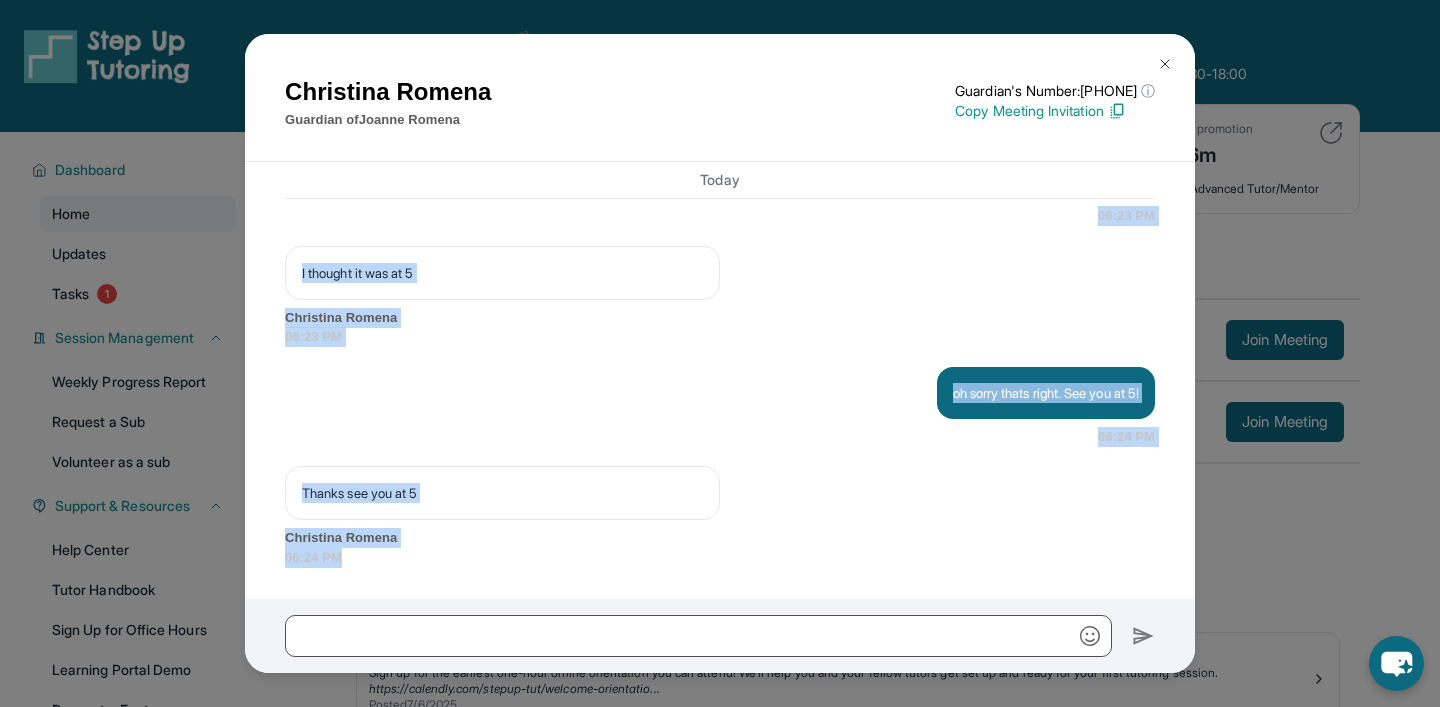 drag, startPoint x: 725, startPoint y: 222, endPoint x: 859, endPoint y: 553, distance: 357.0952 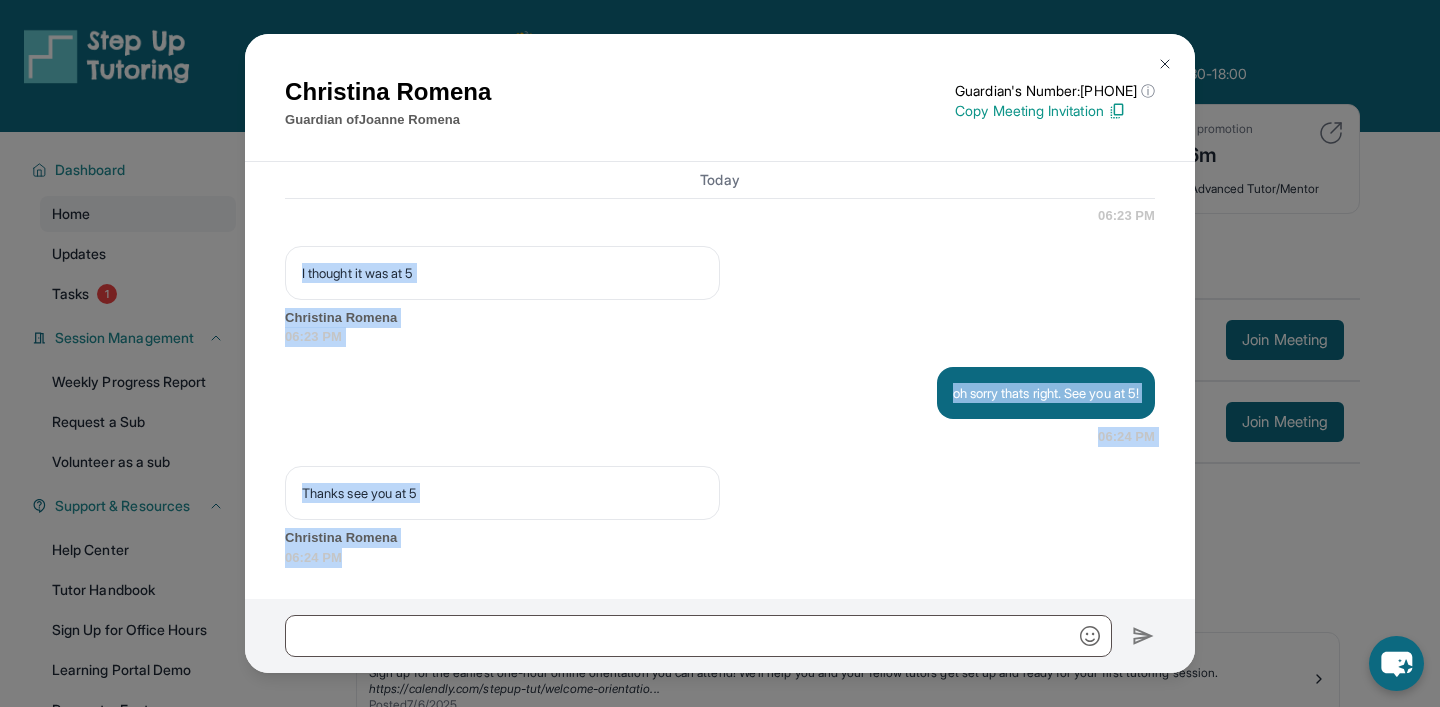 drag, startPoint x: 859, startPoint y: 553, endPoint x: 918, endPoint y: 247, distance: 311.63602 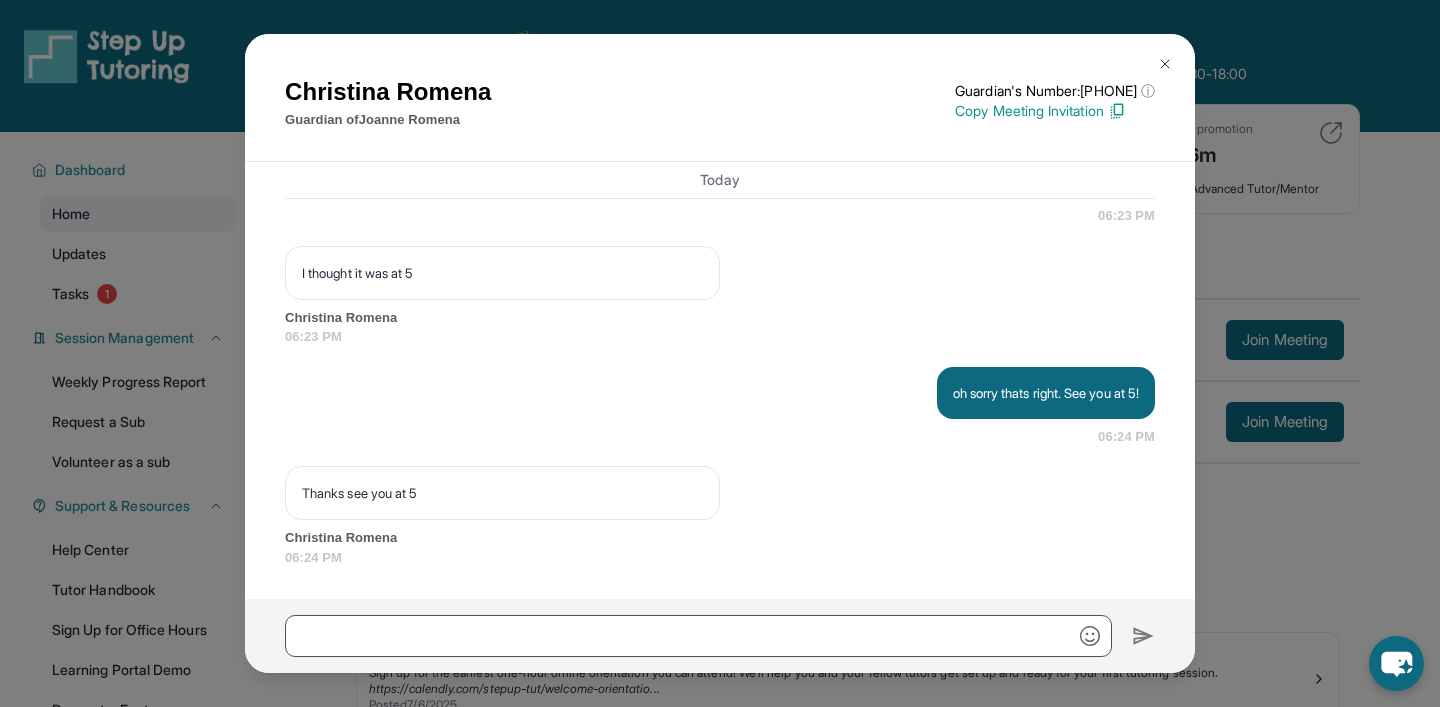 click at bounding box center (1165, 64) 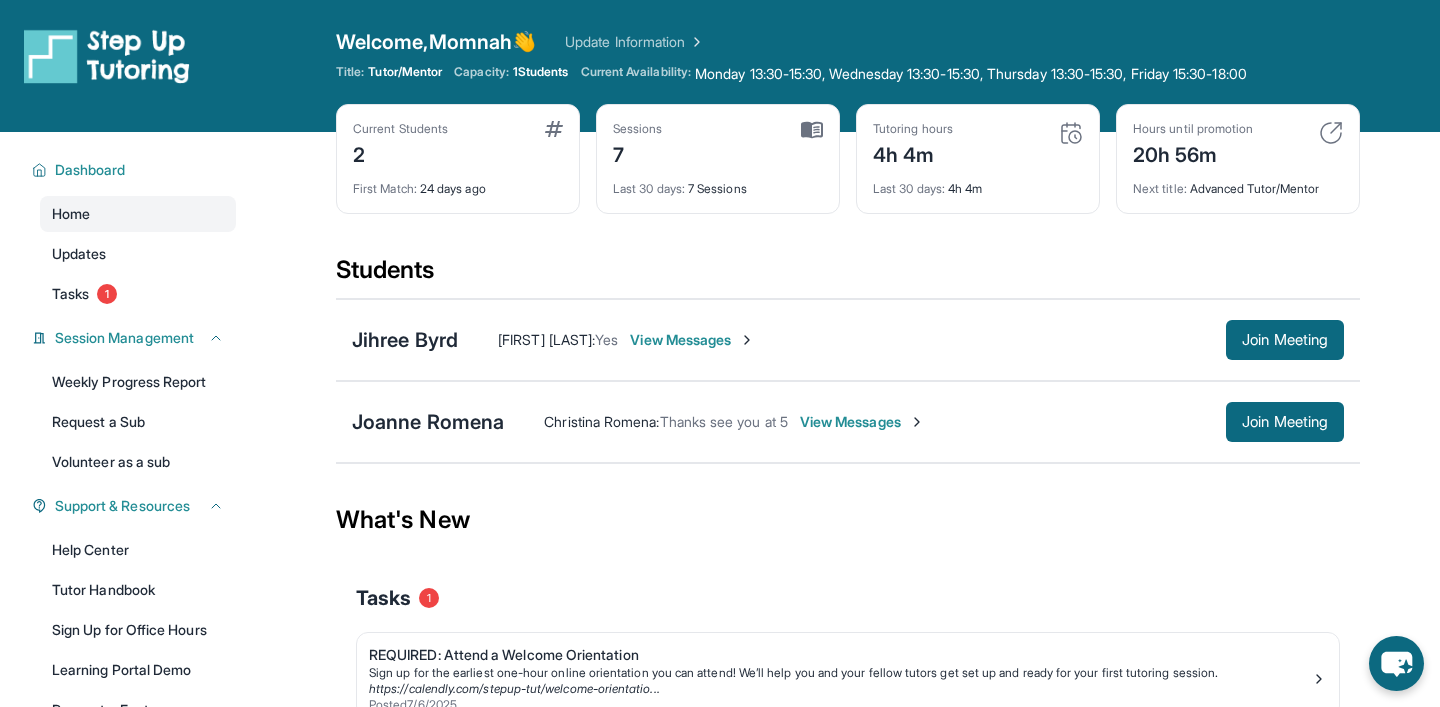 click on "Students" at bounding box center (848, 276) 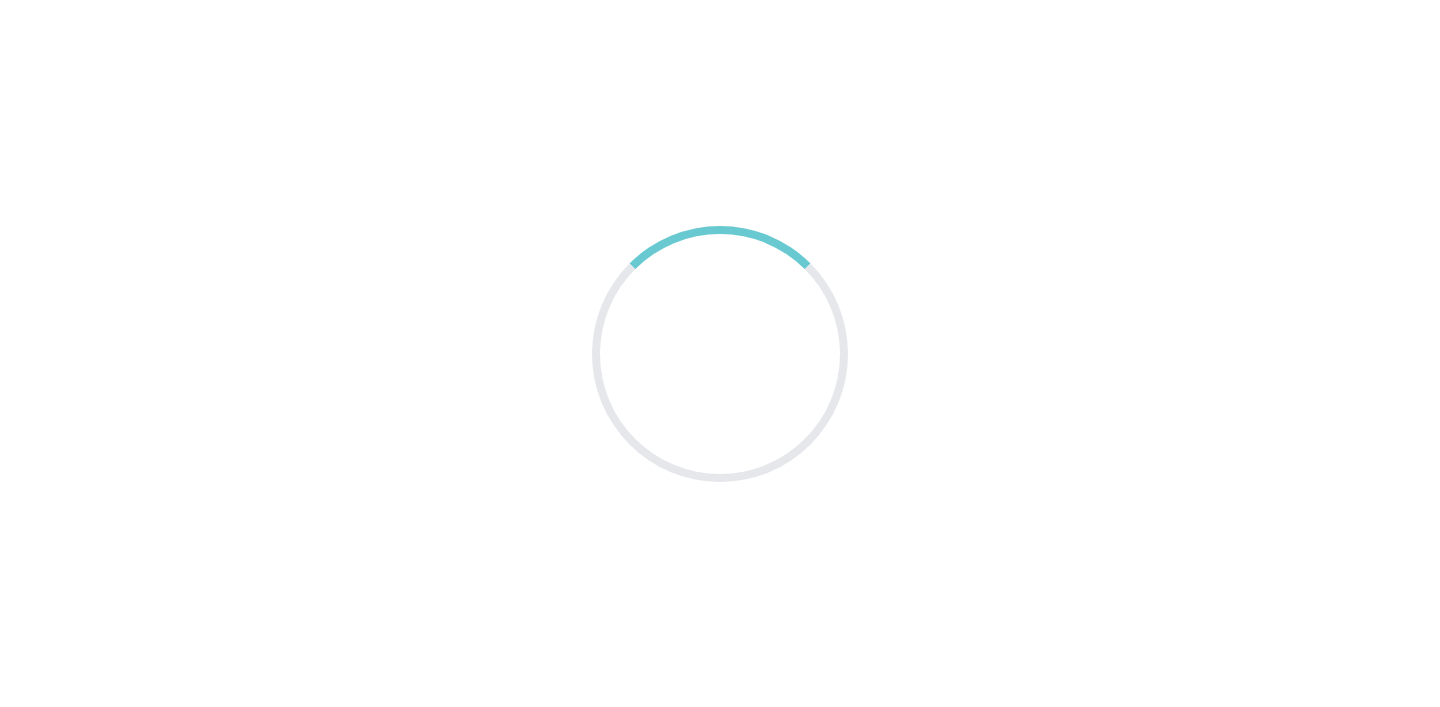 scroll, scrollTop: 0, scrollLeft: 0, axis: both 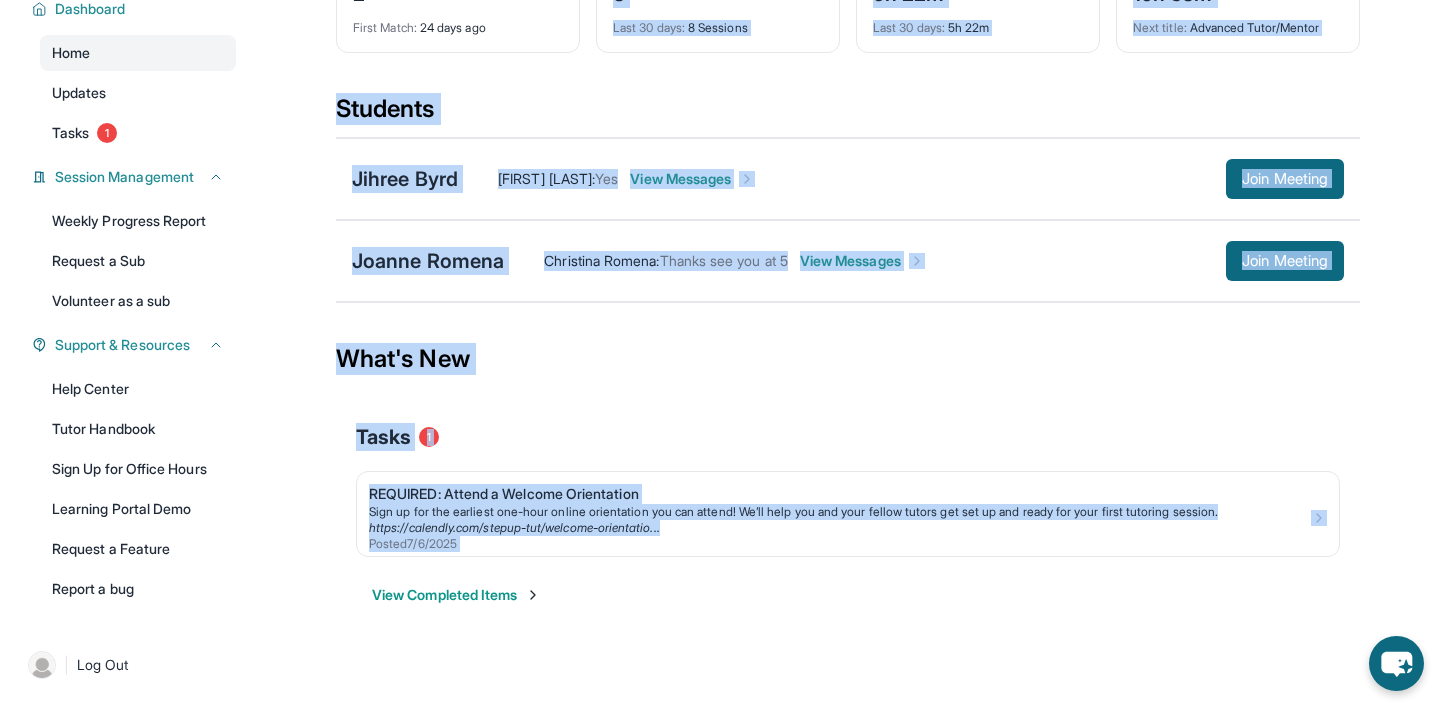 drag, startPoint x: 439, startPoint y: 238, endPoint x: 579, endPoint y: 618, distance: 404.96915 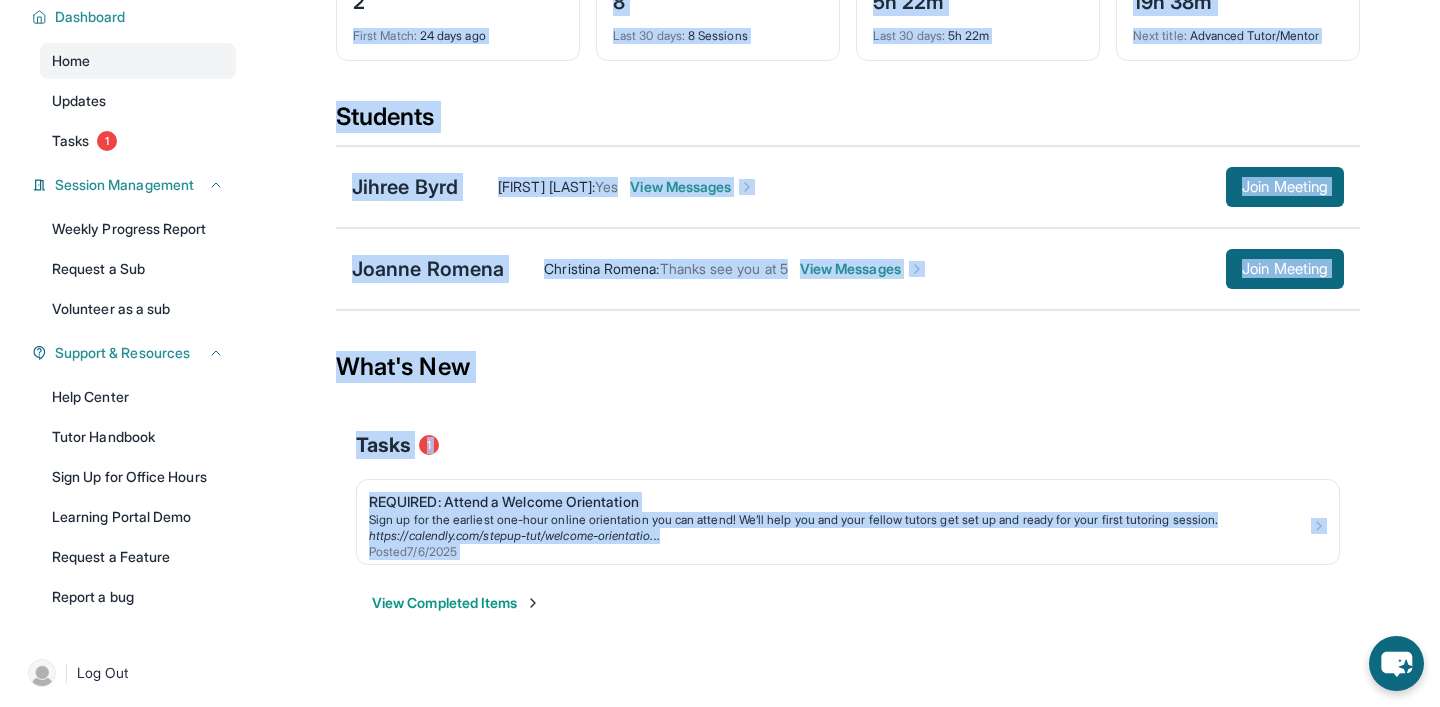 scroll, scrollTop: 0, scrollLeft: 0, axis: both 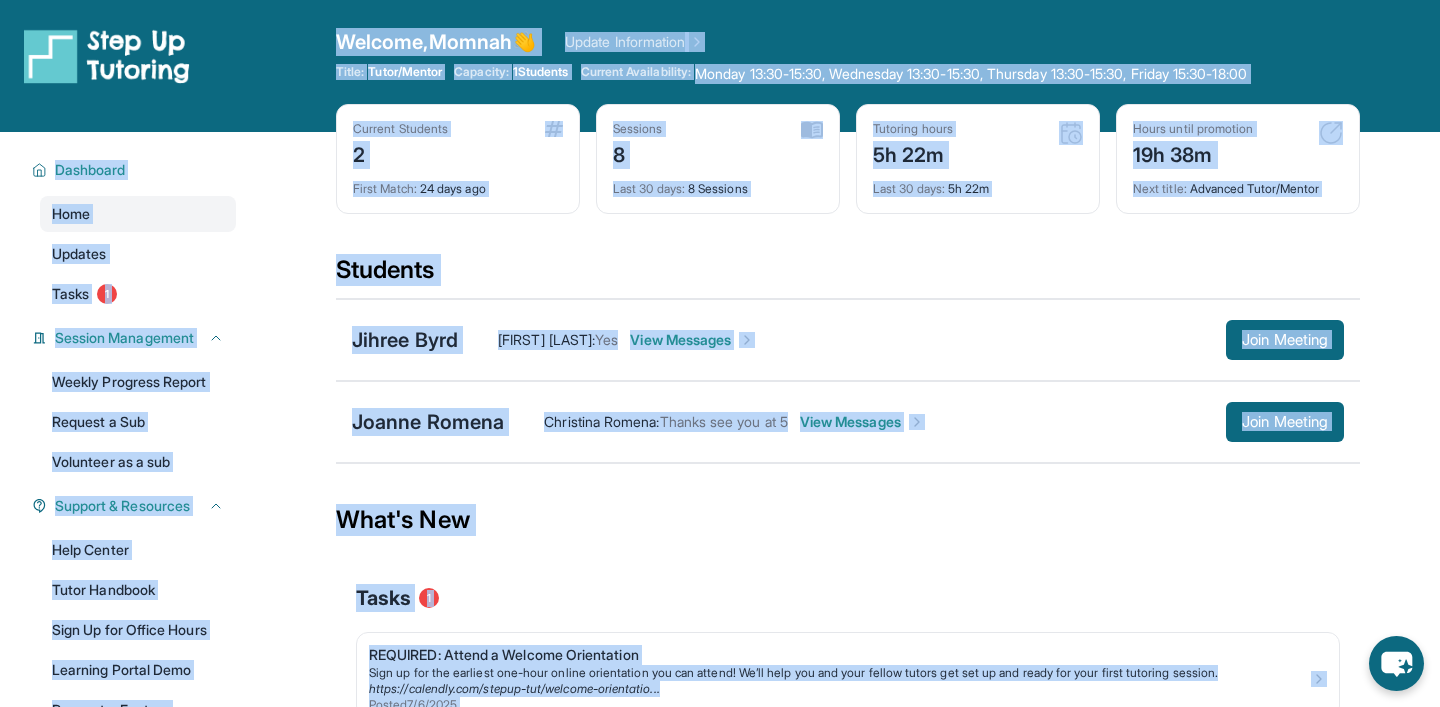 drag, startPoint x: 579, startPoint y: 618, endPoint x: 427, endPoint y: 20, distance: 617.0154 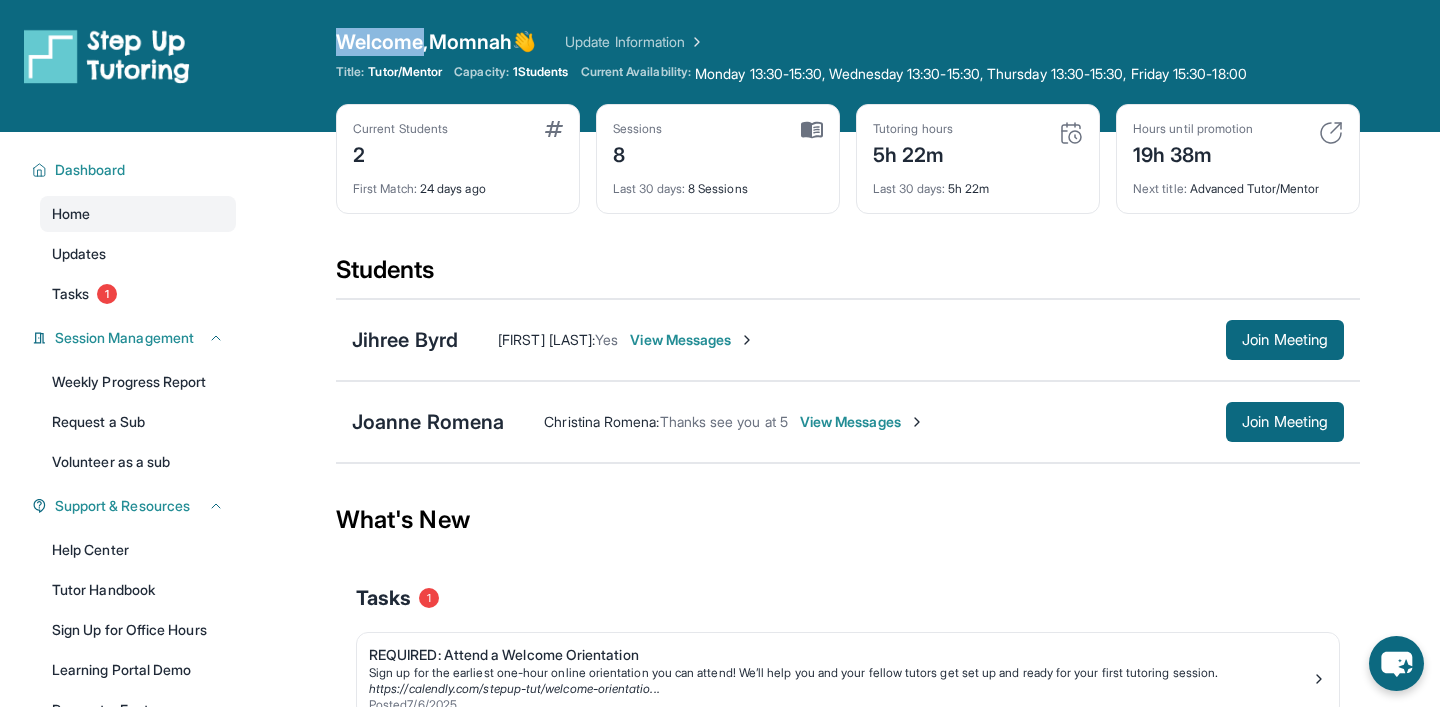 click on "Open sidebar Welcome,  Momnah  👋 Update Information  Title: Tutor/Mentor Capacity: 1  Students Current Availability: Monday 13:30-15:30, Wednesday 13:30-15:30, Thursday 13:30-15:30, Friday 15:30-18:00 No availability form exists for this tutor" at bounding box center (720, 66) 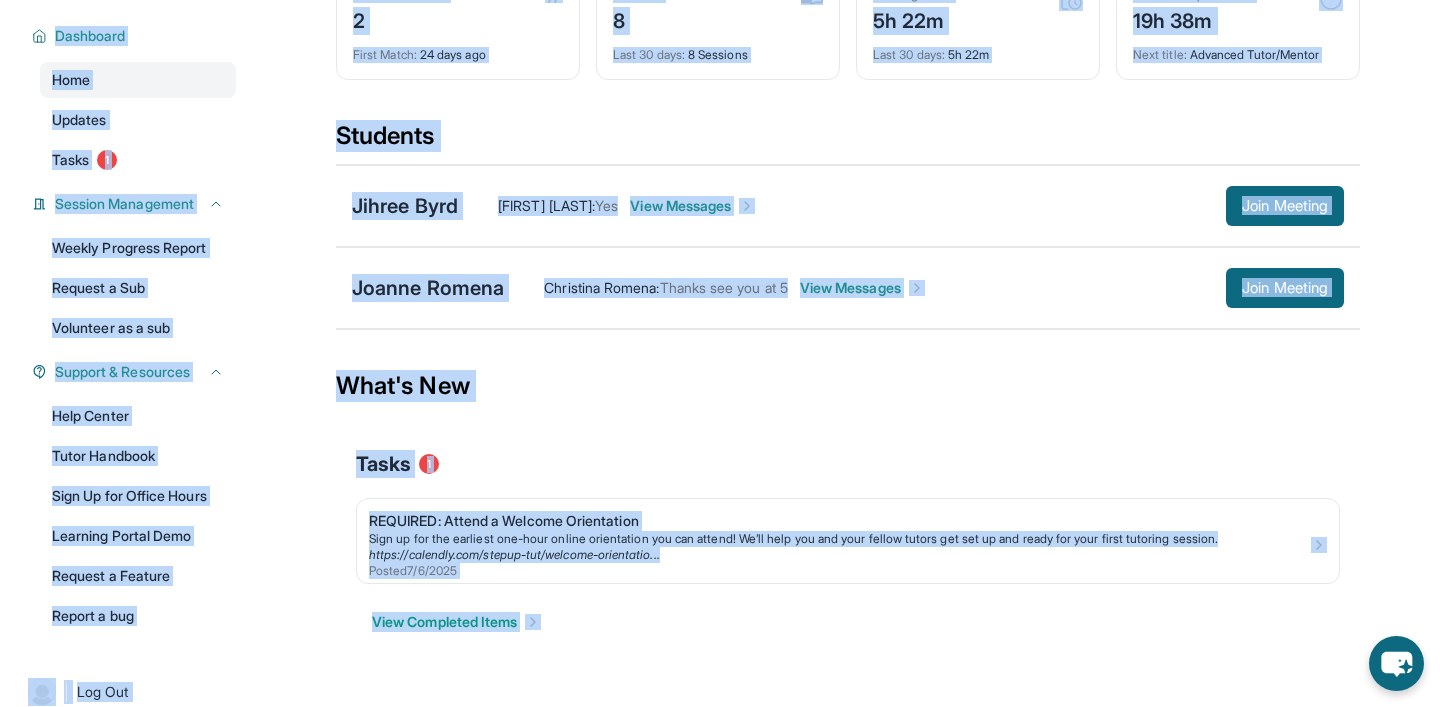 scroll, scrollTop: 161, scrollLeft: 0, axis: vertical 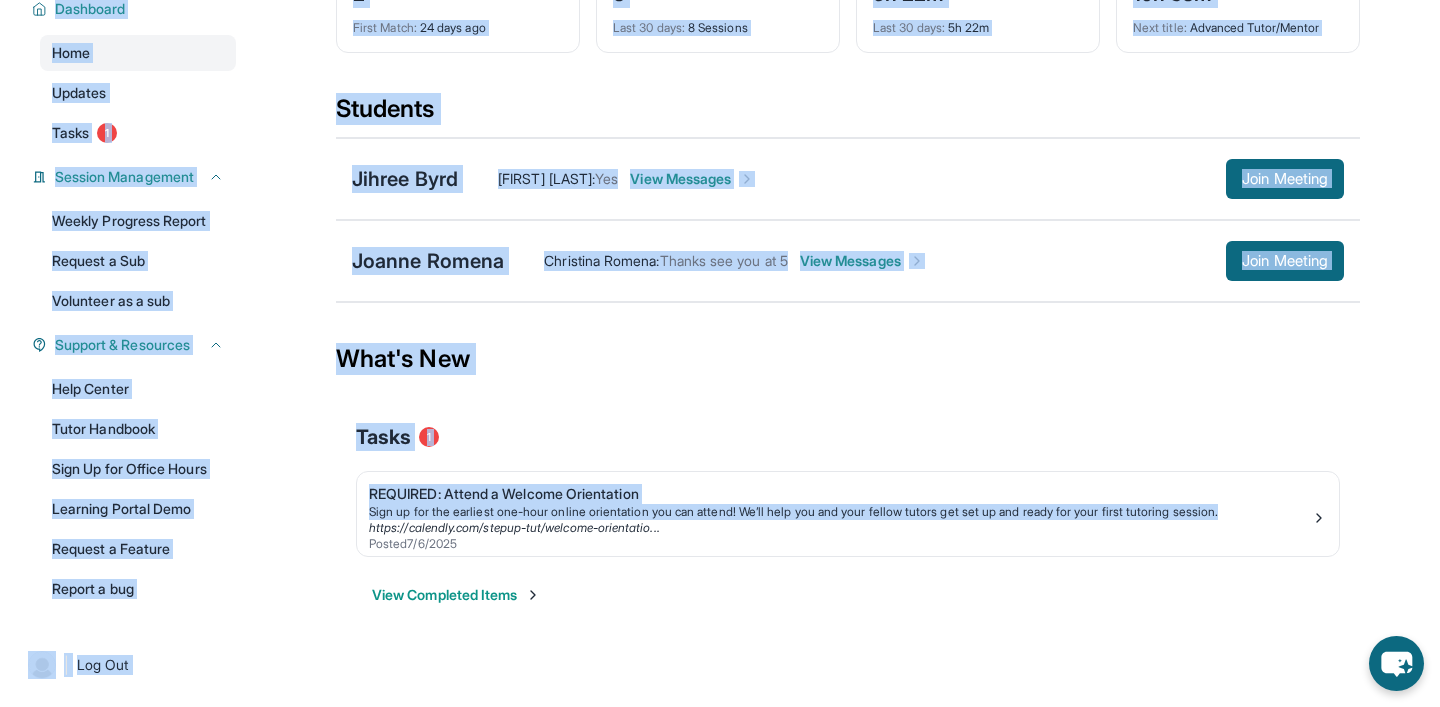 drag, startPoint x: 427, startPoint y: 20, endPoint x: 569, endPoint y: 678, distance: 673.1478 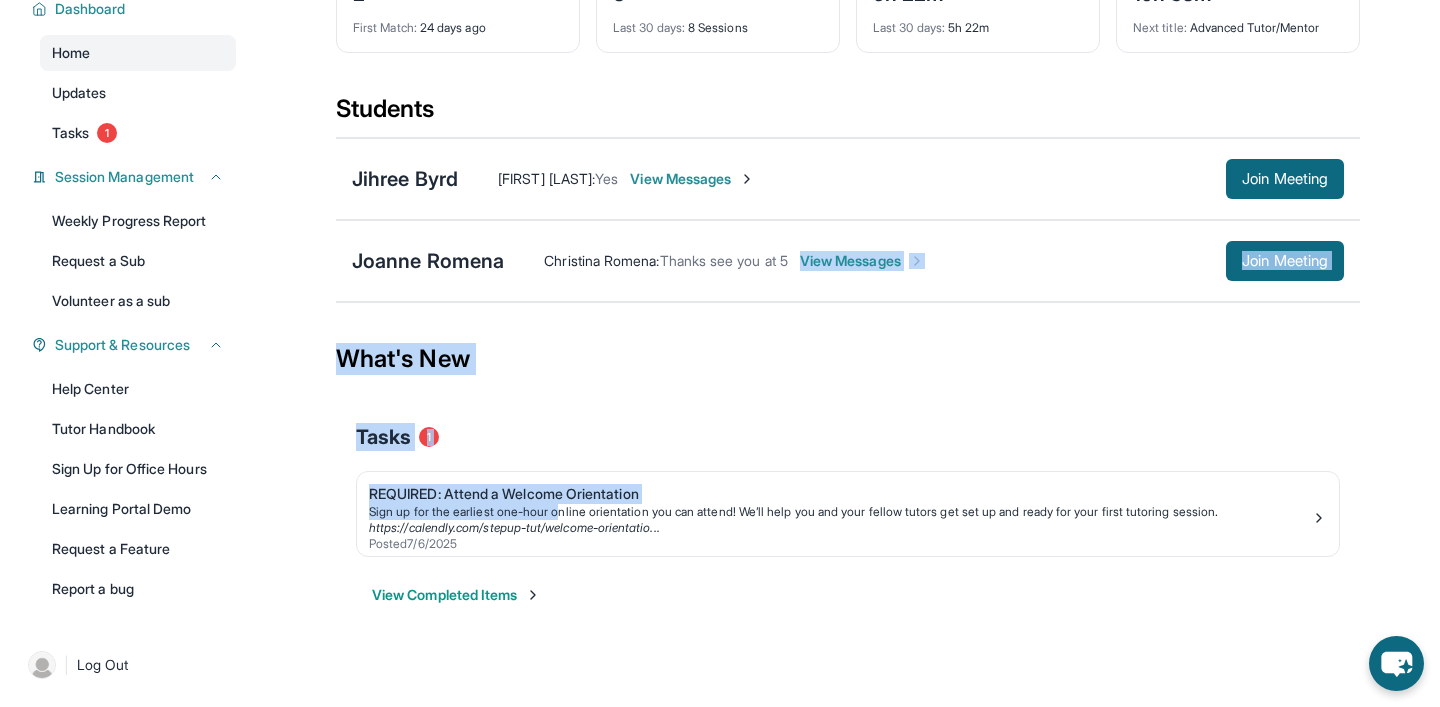 drag, startPoint x: 569, startPoint y: 678, endPoint x: 533, endPoint y: 274, distance: 405.6008 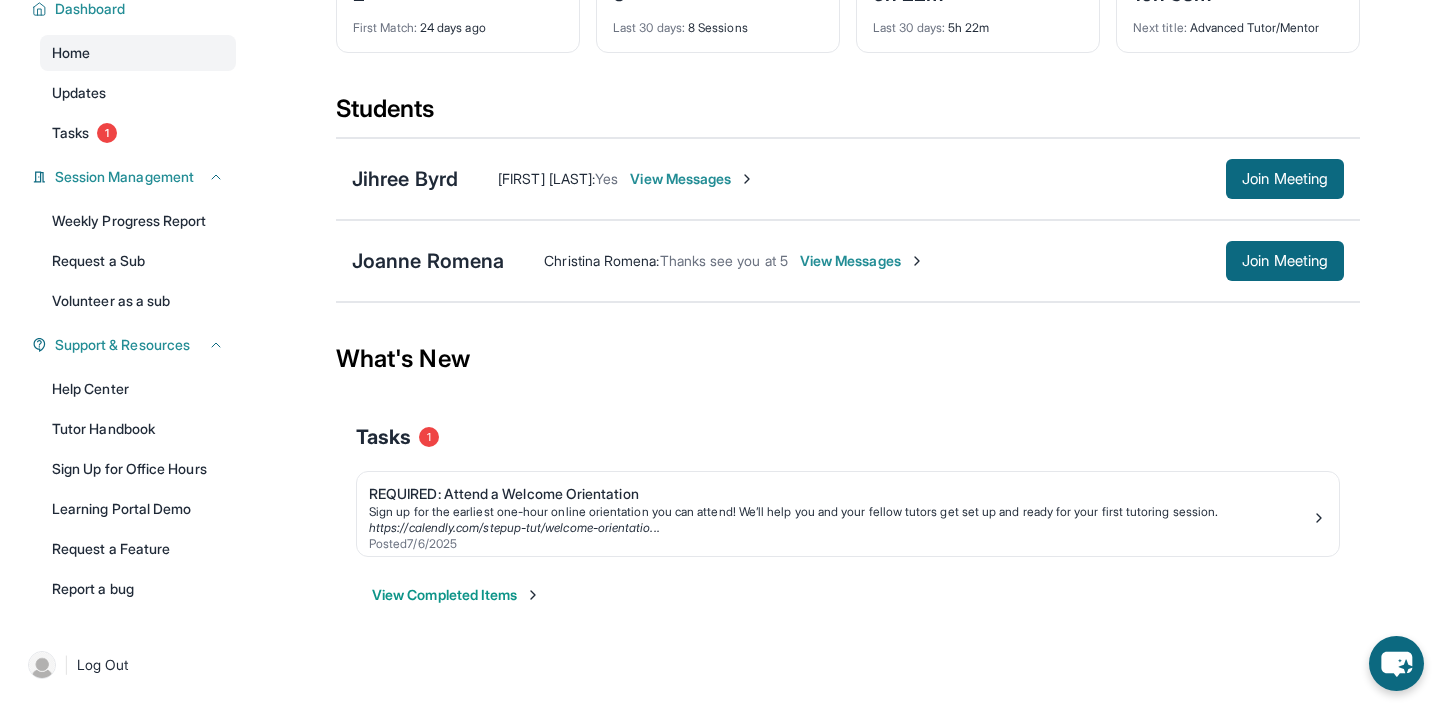 click on "Current Students 2 First Match :   24 days ago Sessions 8 Last 30 days :   8 Sessions Tutoring hours 5h 22m Last 30 days :   5h 22m Hours until promotion 19h 38m Next title :   Advanced Tutor/Mentor Students [PERSON] [PERSON] :  Yes View Messages Join Meeting [PERSON] [PERSON] :  Thanks see you at 5 View Messages Join Meeting What's New Tasks 1 REQUIRED: Attend a Welcome Orientation Sign up for the earliest one-hour online orientation you can attend! We’ll help you and your fellow tutors get set up and ready for your first tutoring session. https://calendly.com/stepup-tut/welcome-orientatio... Posted  7/6/2025 View Completed Items" at bounding box center (848, 312) 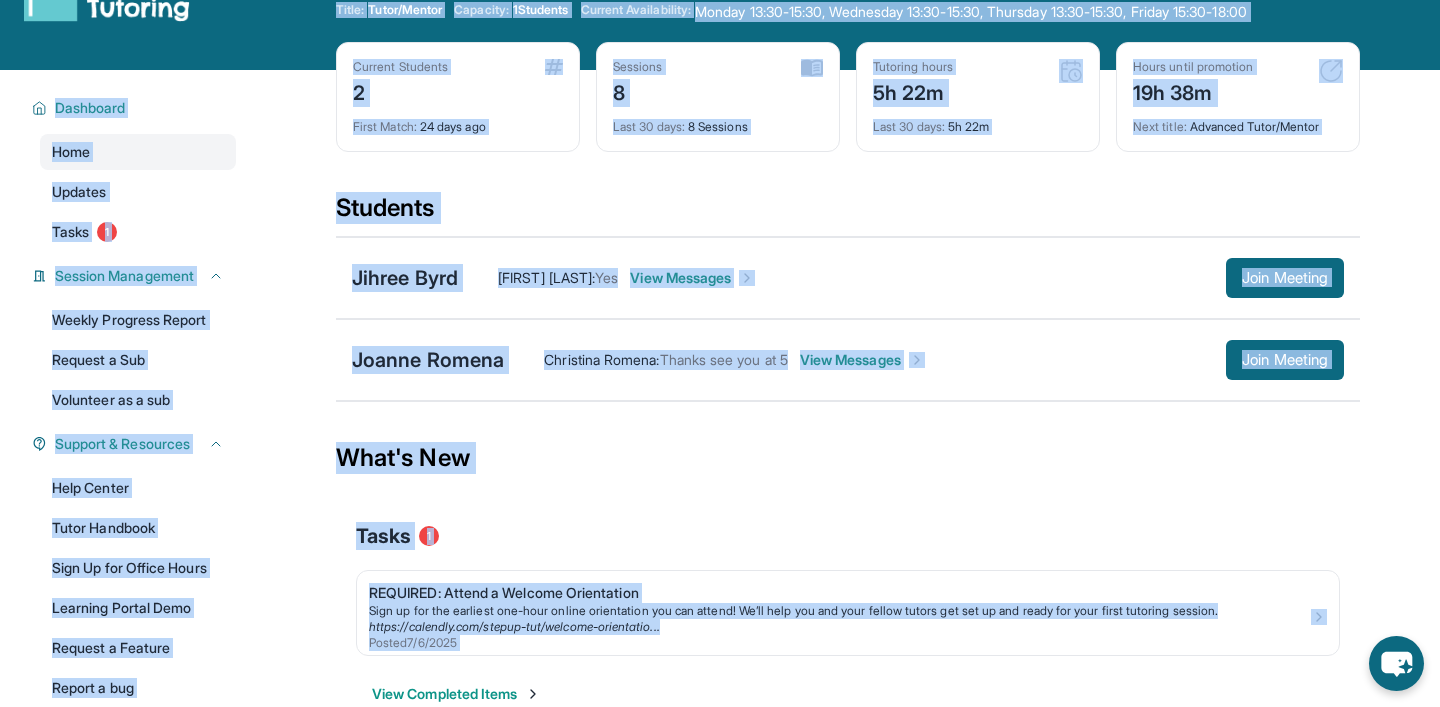 scroll, scrollTop: 0, scrollLeft: 0, axis: both 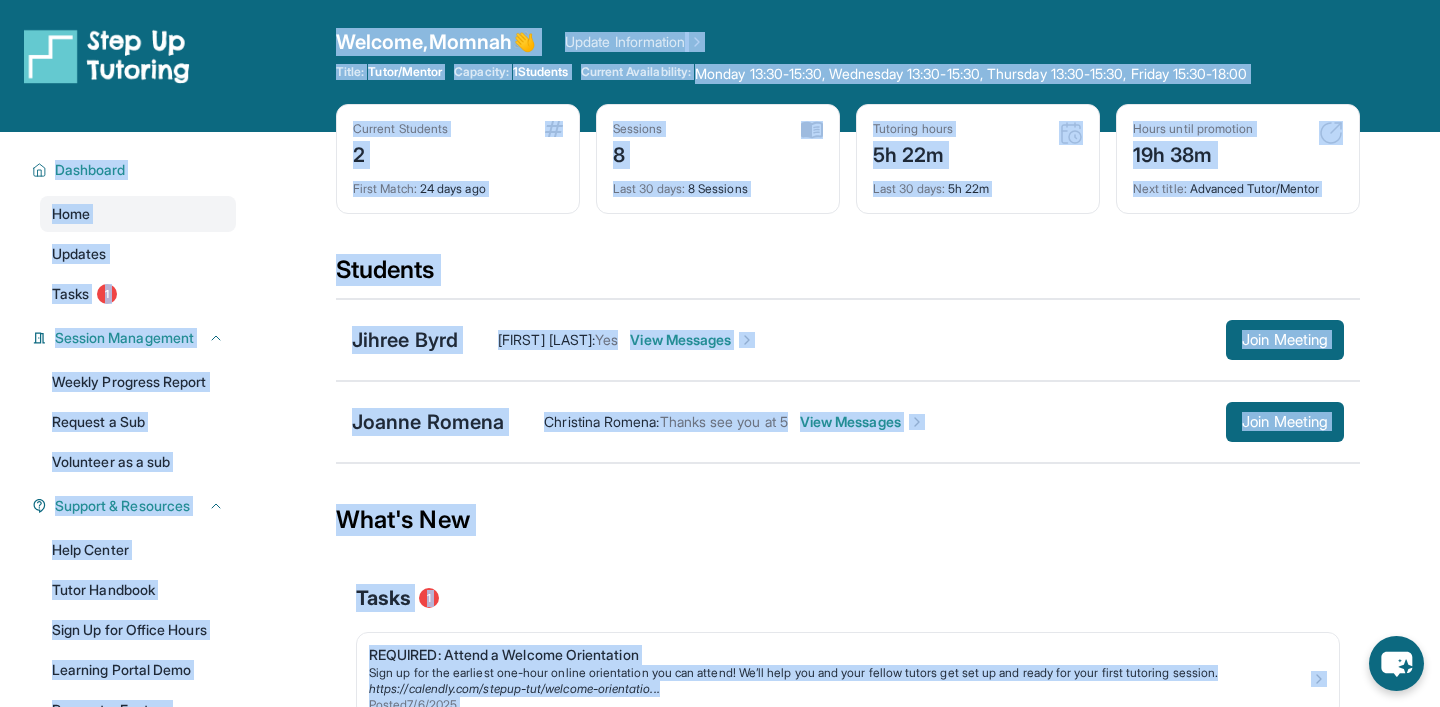drag, startPoint x: 495, startPoint y: 633, endPoint x: 307, endPoint y: 40, distance: 622.0876 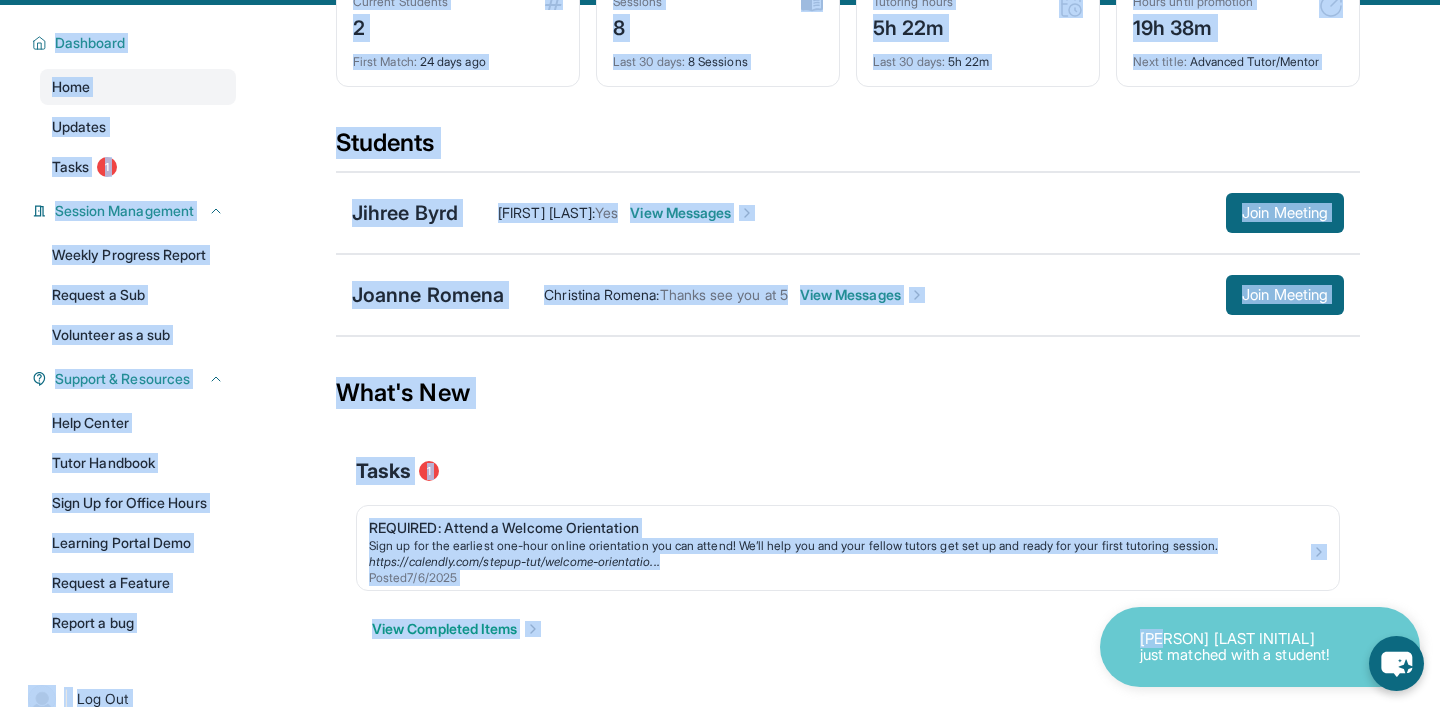 scroll, scrollTop: 161, scrollLeft: 0, axis: vertical 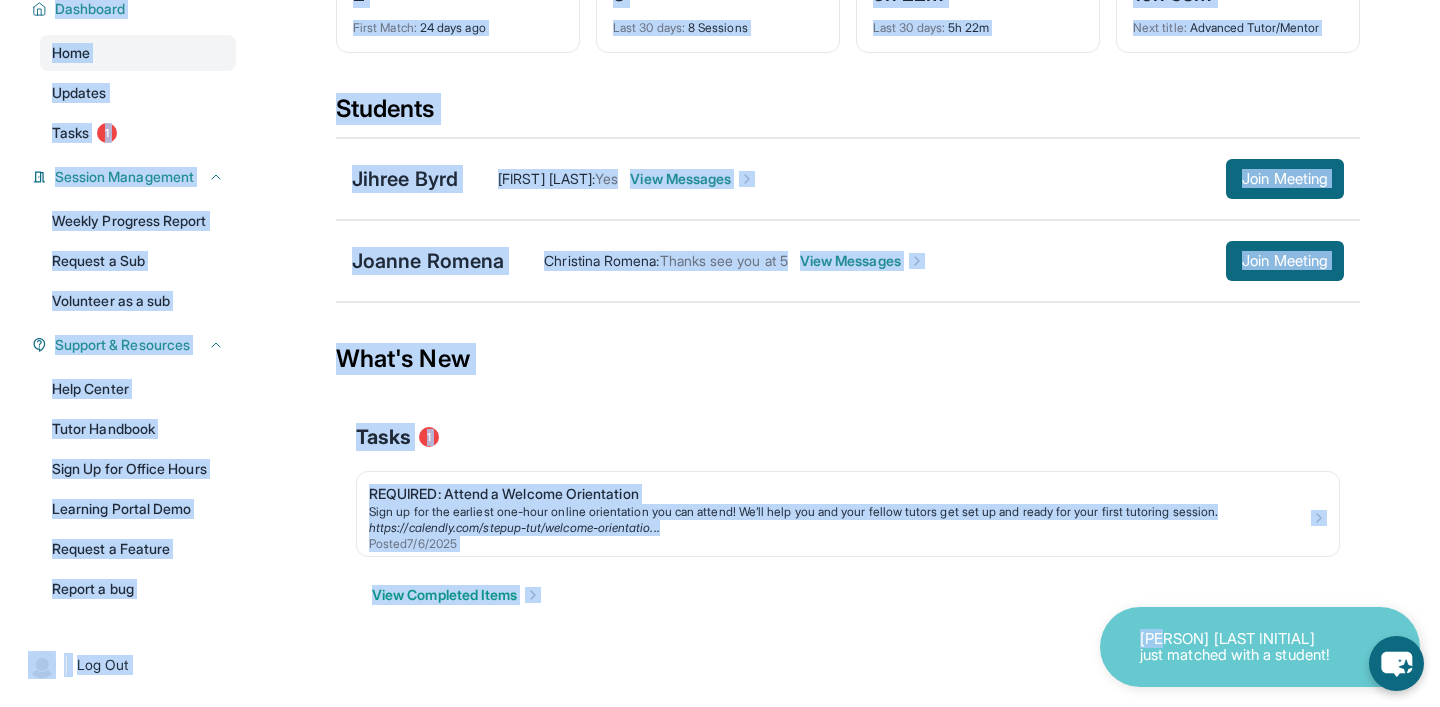 drag, startPoint x: 307, startPoint y: 40, endPoint x: 402, endPoint y: 637, distance: 604.51135 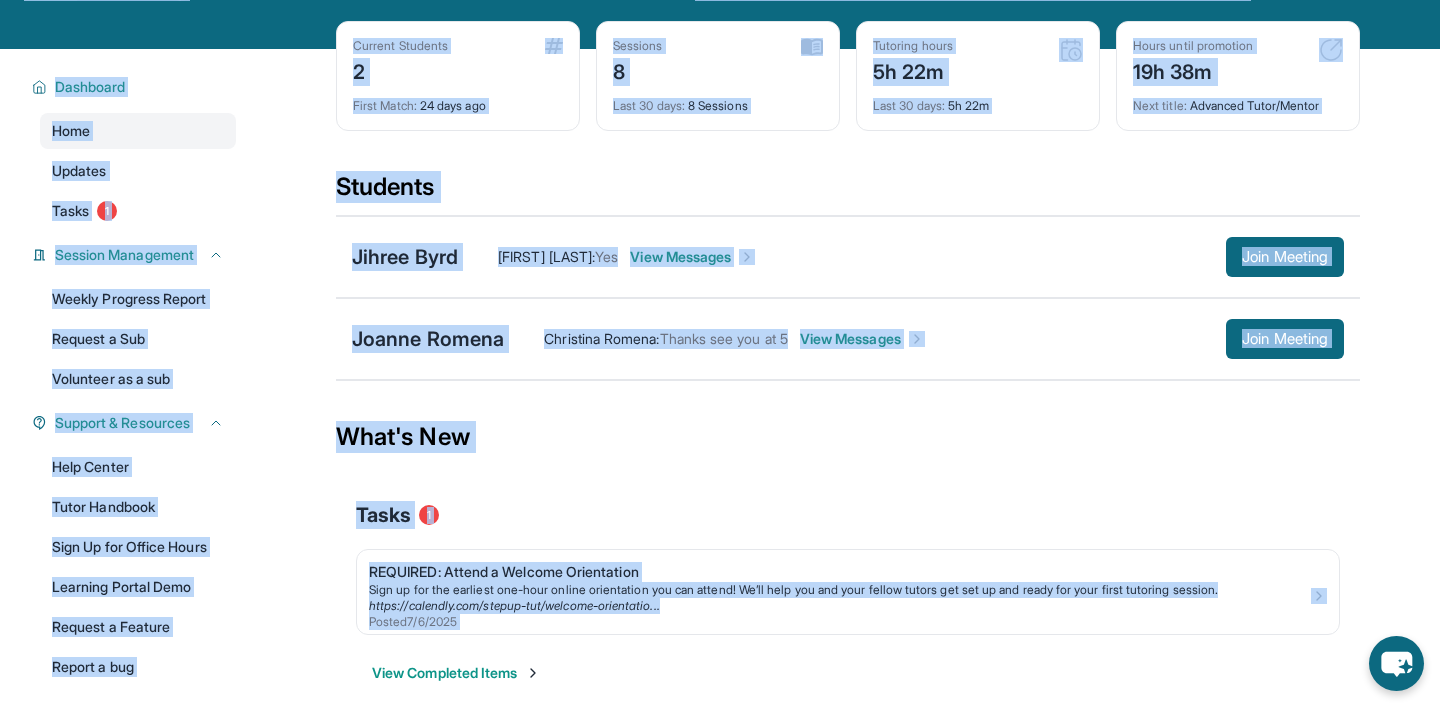 scroll, scrollTop: 0, scrollLeft: 0, axis: both 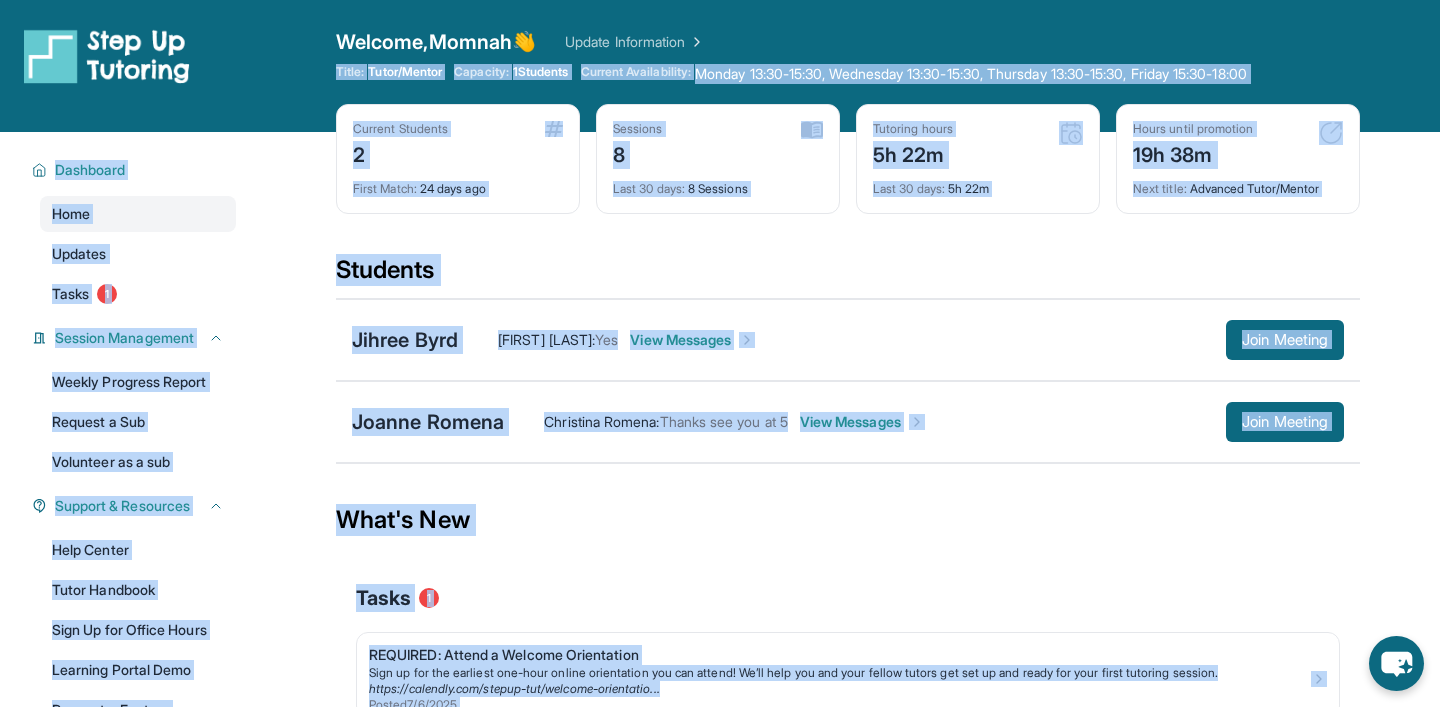 drag, startPoint x: 402, startPoint y: 637, endPoint x: 326, endPoint y: 79, distance: 563.15186 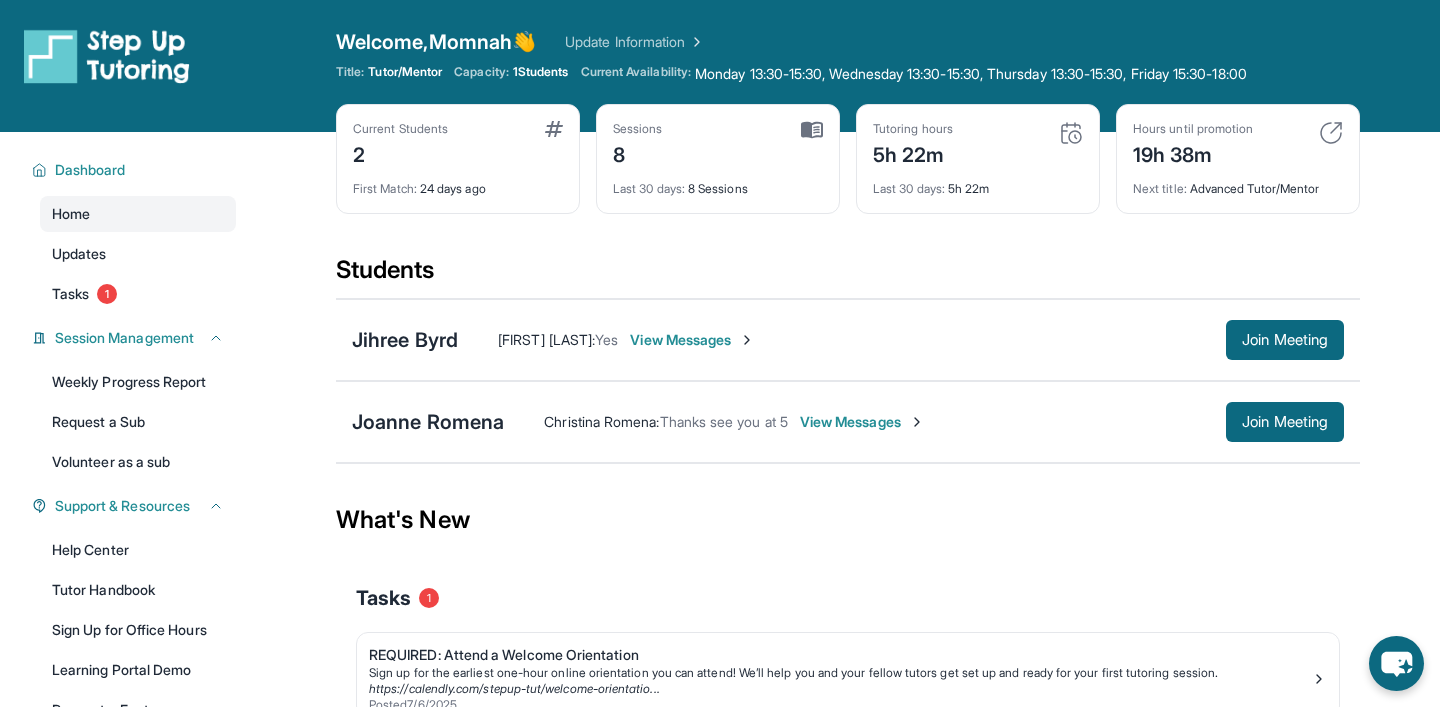 click on "Open sidebar Welcome,  [PERSON]  👋 Update Information  Title: Tutor/Mentor Capacity: 1  Students Current Availability: Monday 13:30-15:30, Wednesday 13:30-15:30, Thursday 13:30-15:30, Friday 15:30-18:00 No availability form exists for this tutor" at bounding box center (720, 66) 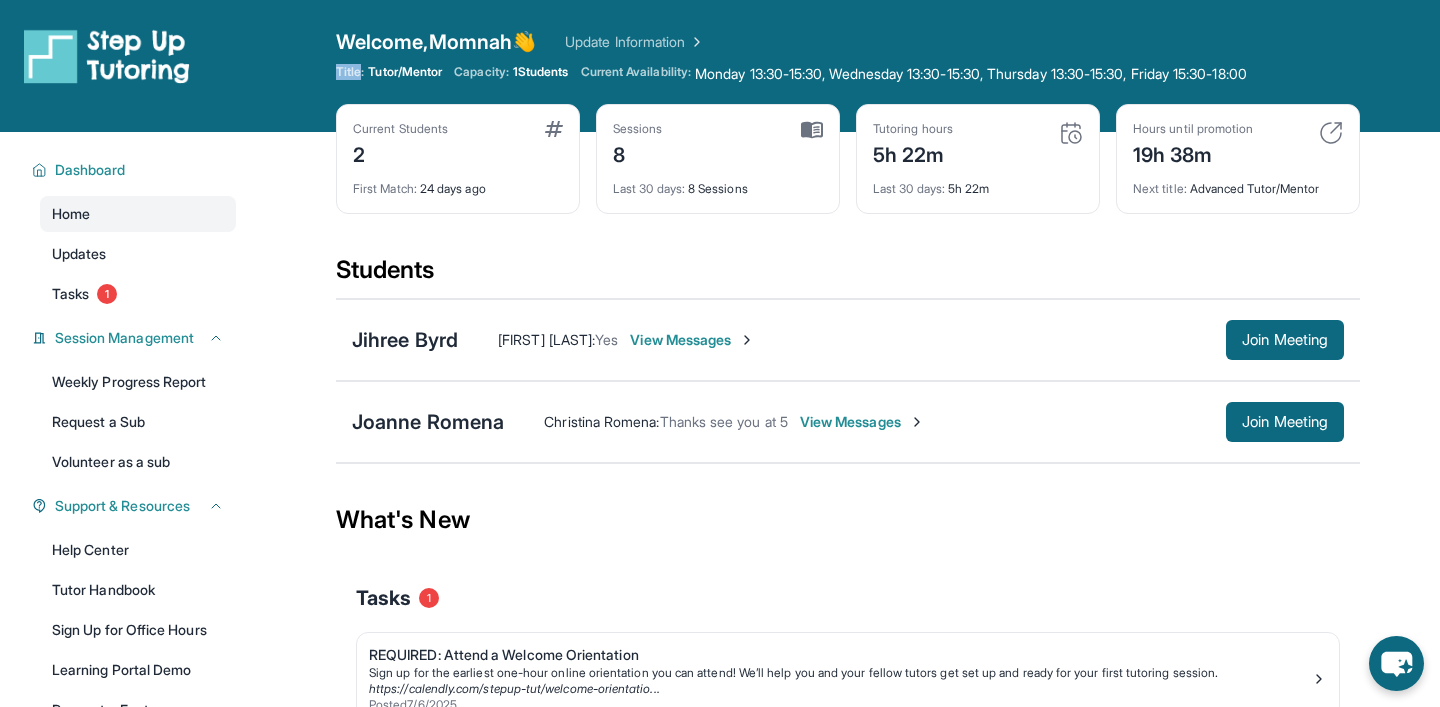 click on "Open sidebar Welcome,  [PERSON]  👋 Update Information  Title: Tutor/Mentor Capacity: 1  Students Current Availability: Monday 13:30-15:30, Wednesday 13:30-15:30, Thursday 13:30-15:30, Friday 15:30-18:00 No availability form exists for this tutor" at bounding box center [720, 66] 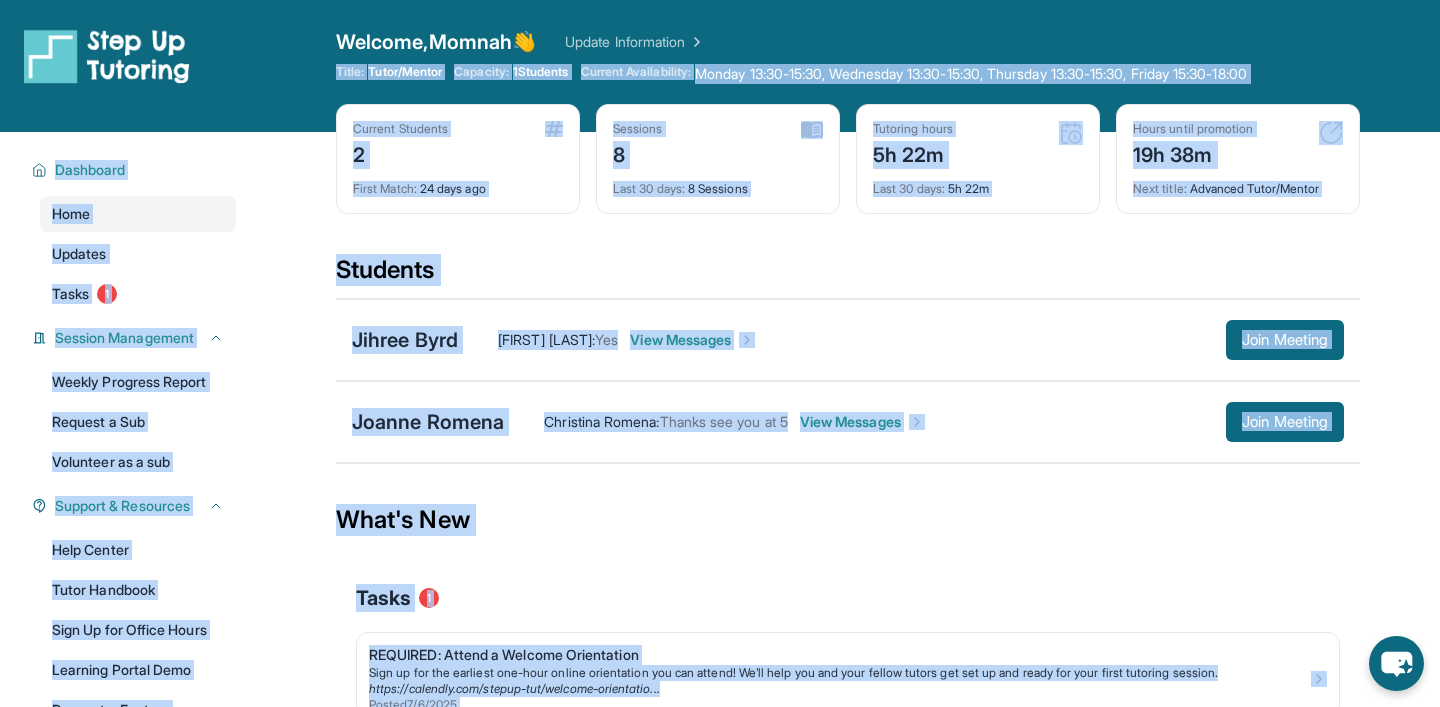 scroll, scrollTop: 161, scrollLeft: 0, axis: vertical 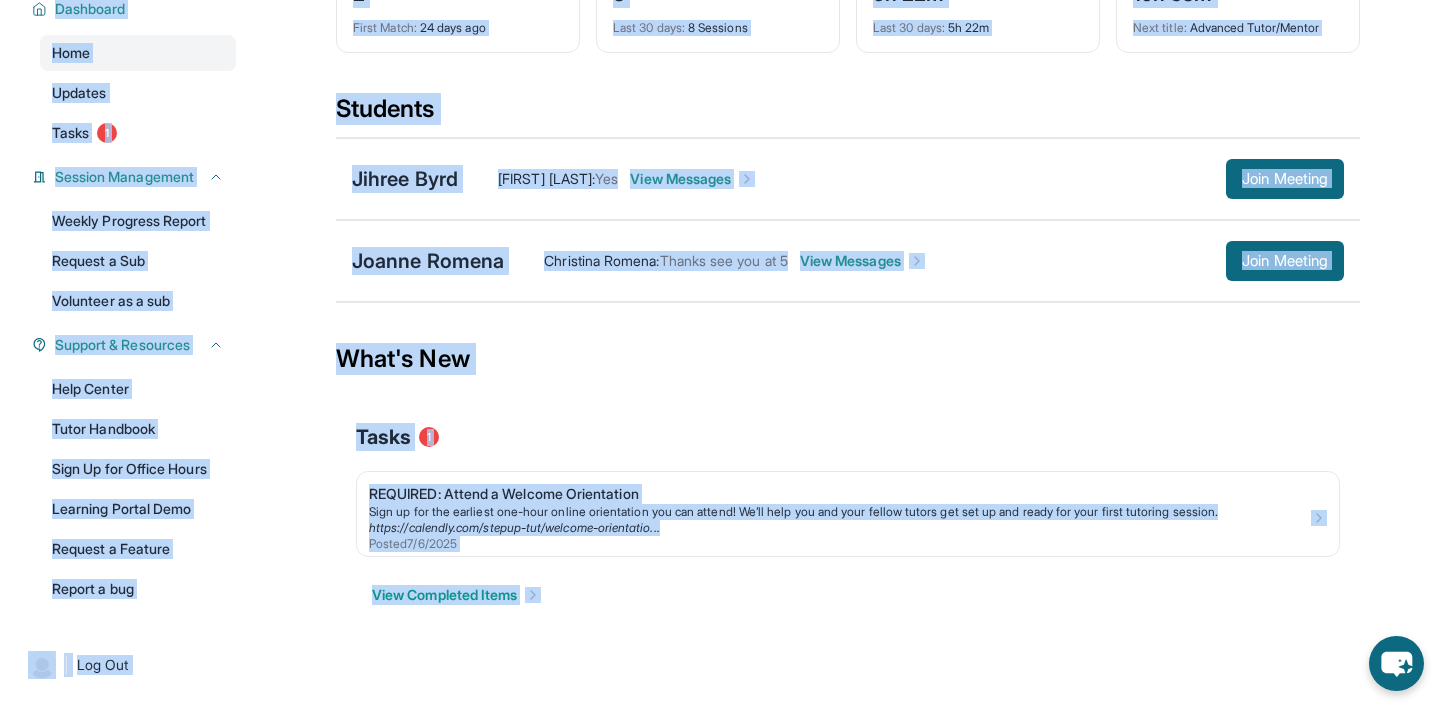 drag, startPoint x: 326, startPoint y: 79, endPoint x: 464, endPoint y: 643, distance: 580.6376 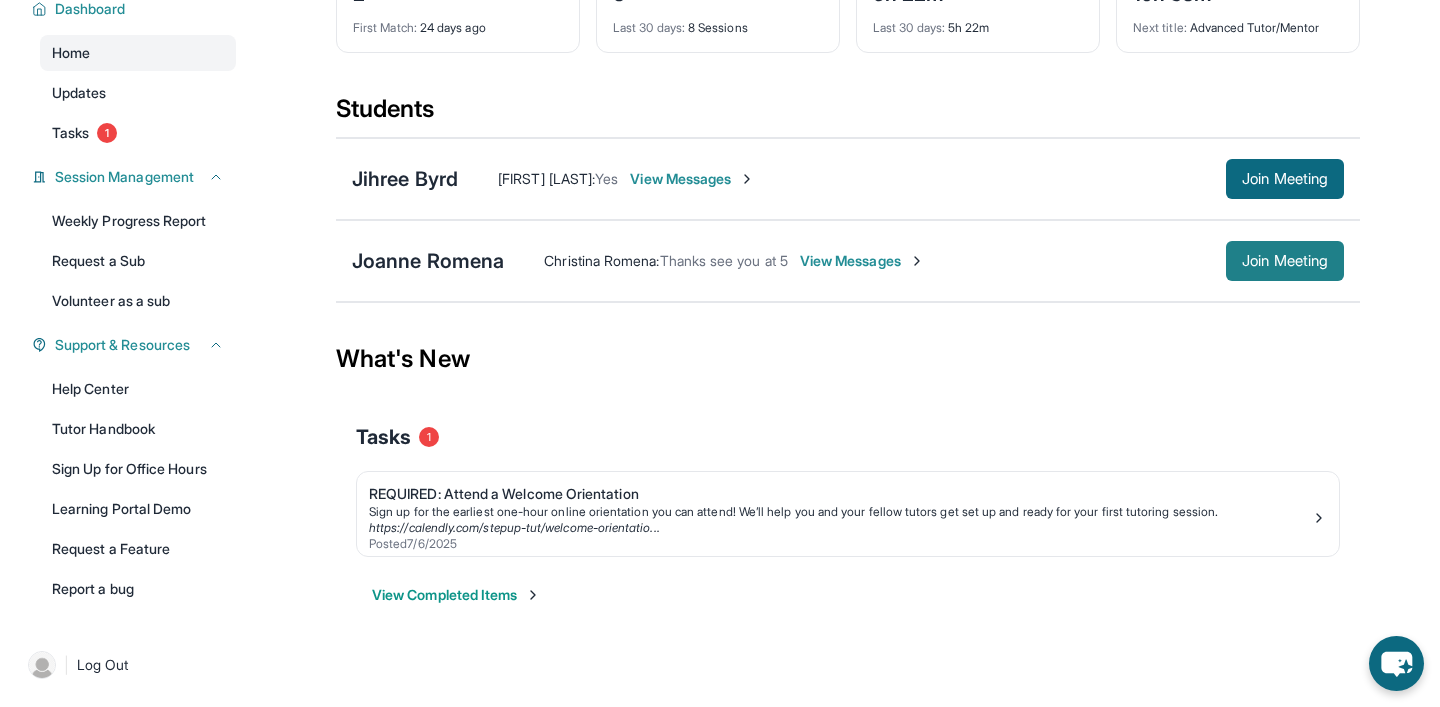 click on "Join Meeting" at bounding box center (1285, 261) 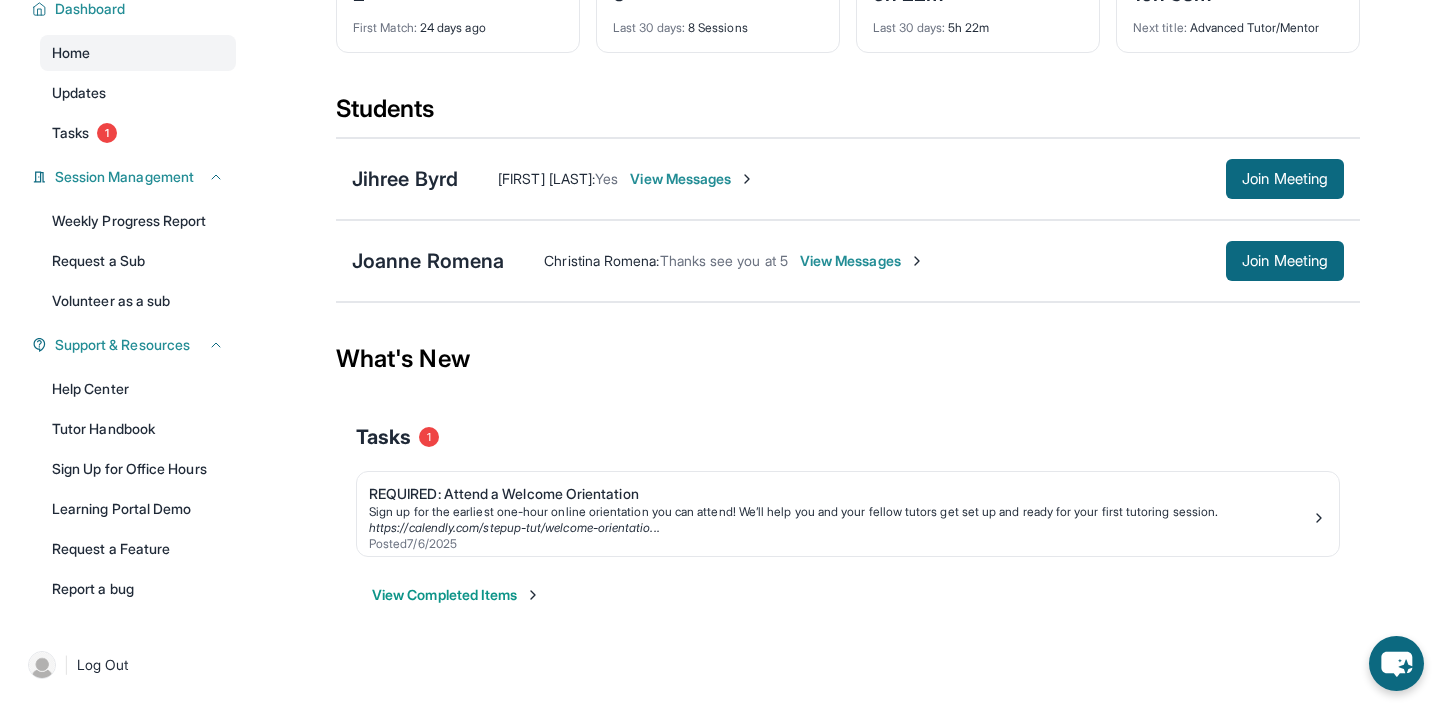 scroll, scrollTop: 0, scrollLeft: 0, axis: both 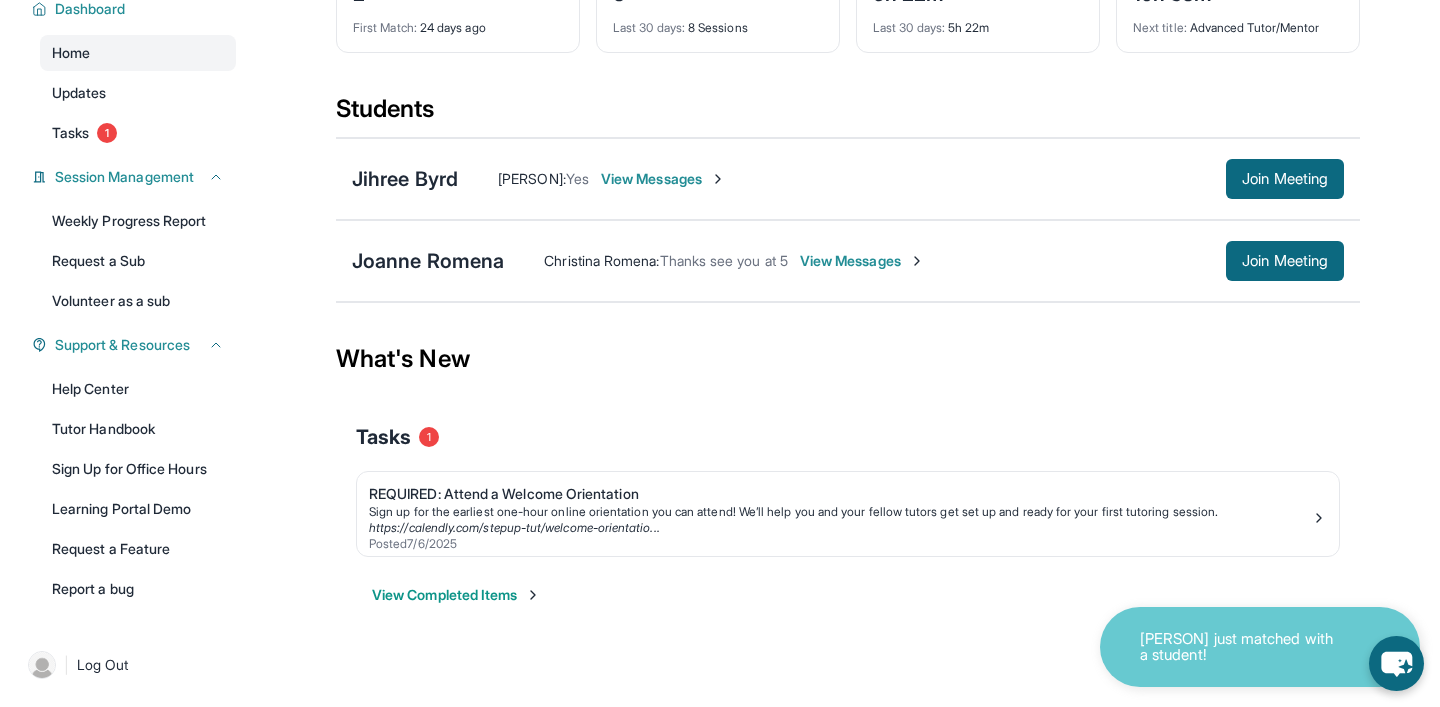 click on "[PERSON] just matched with a student!" at bounding box center (1240, 647) 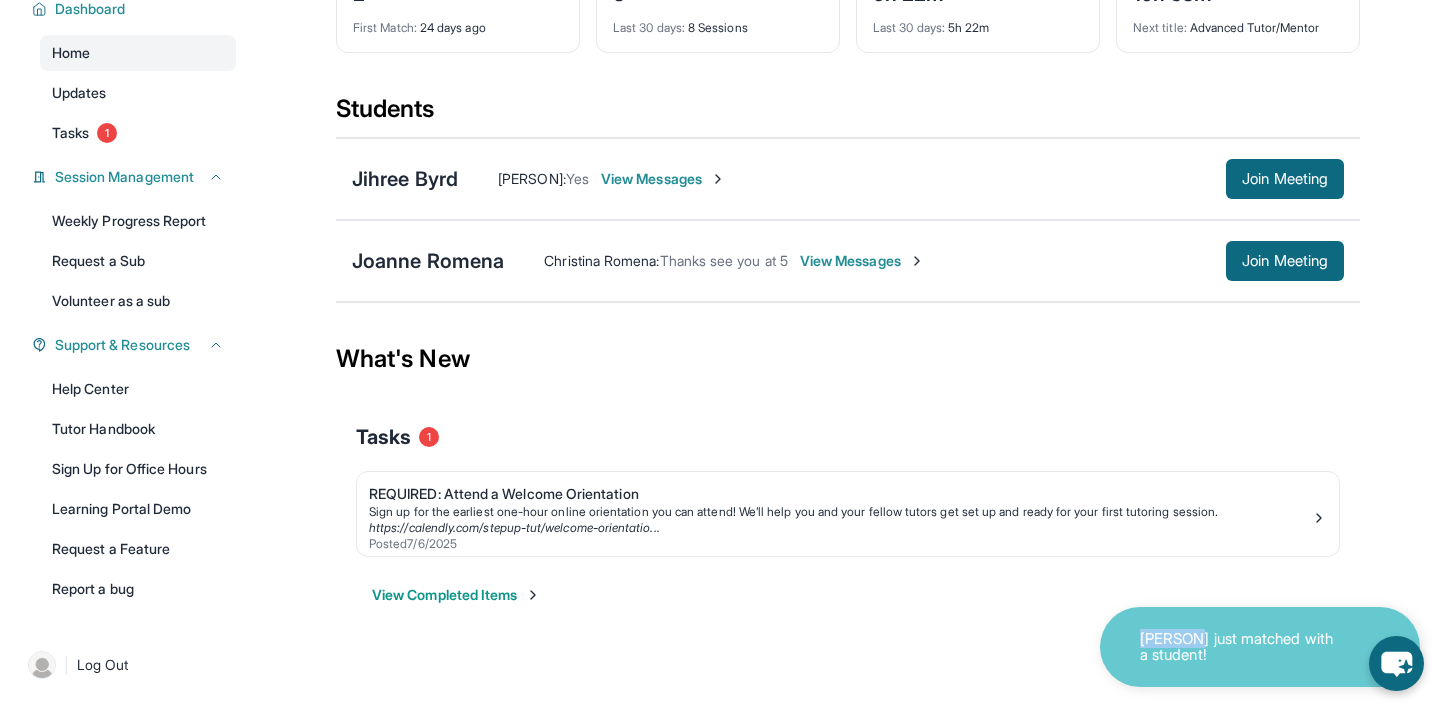 click on "[PERSON] just matched with a student!" at bounding box center [1240, 647] 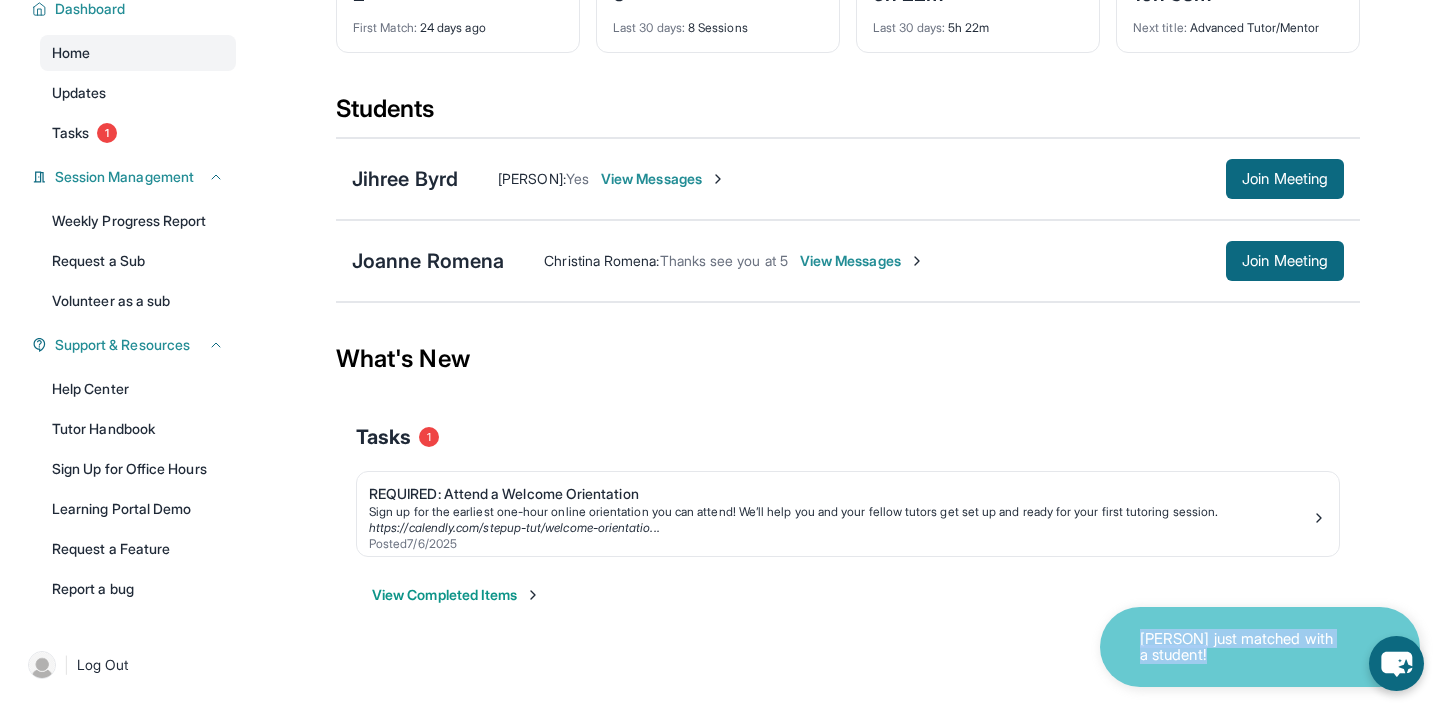 click on "[PERSON] just matched with a student!" at bounding box center [1240, 647] 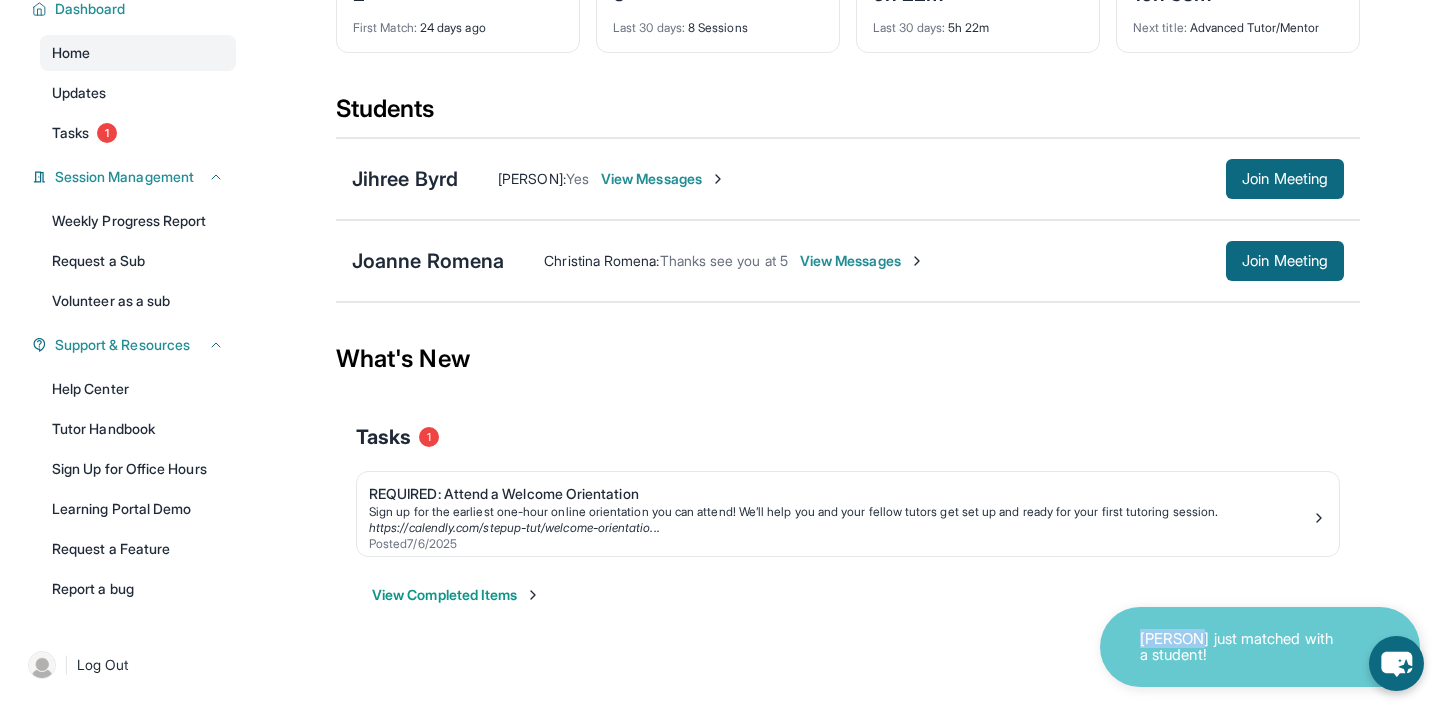 click on "[PERSON] just matched with a student!" at bounding box center (1240, 647) 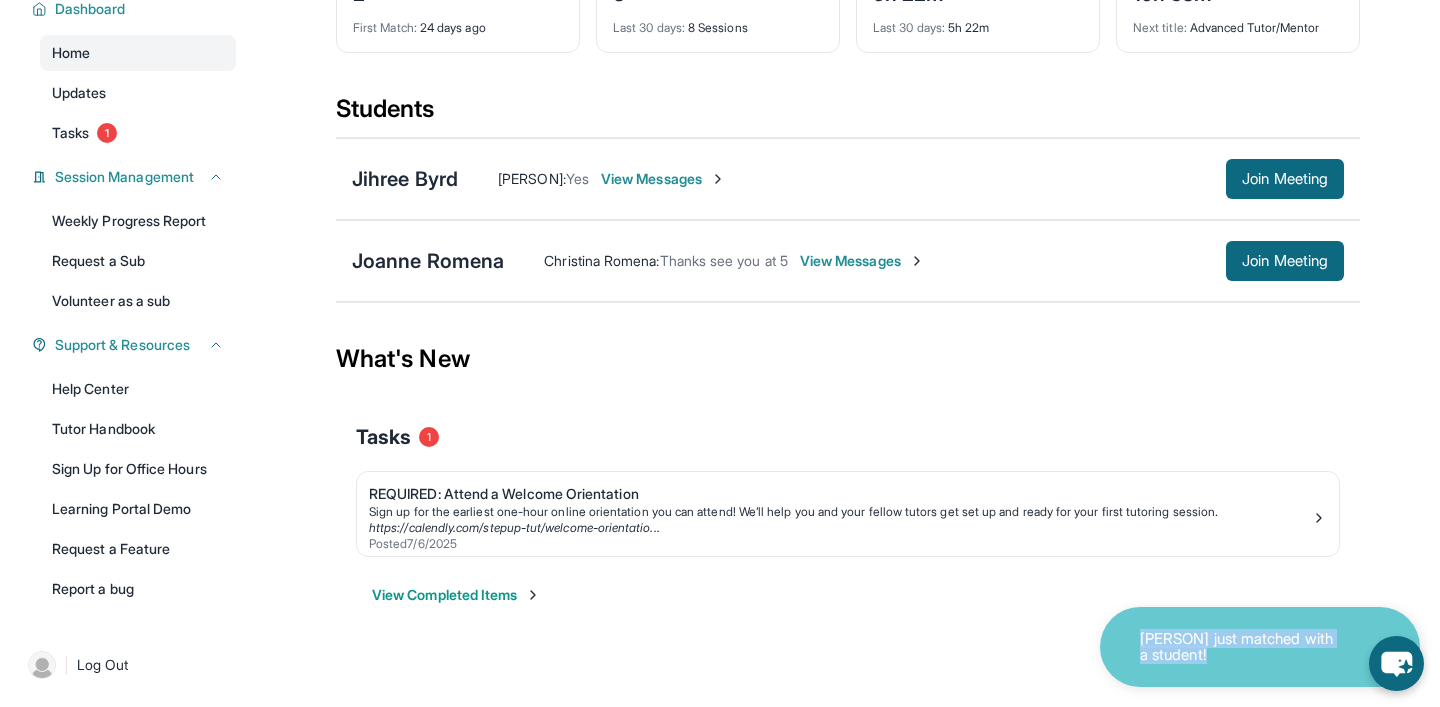 click on "[PERSON] just matched with a student!" at bounding box center [1240, 647] 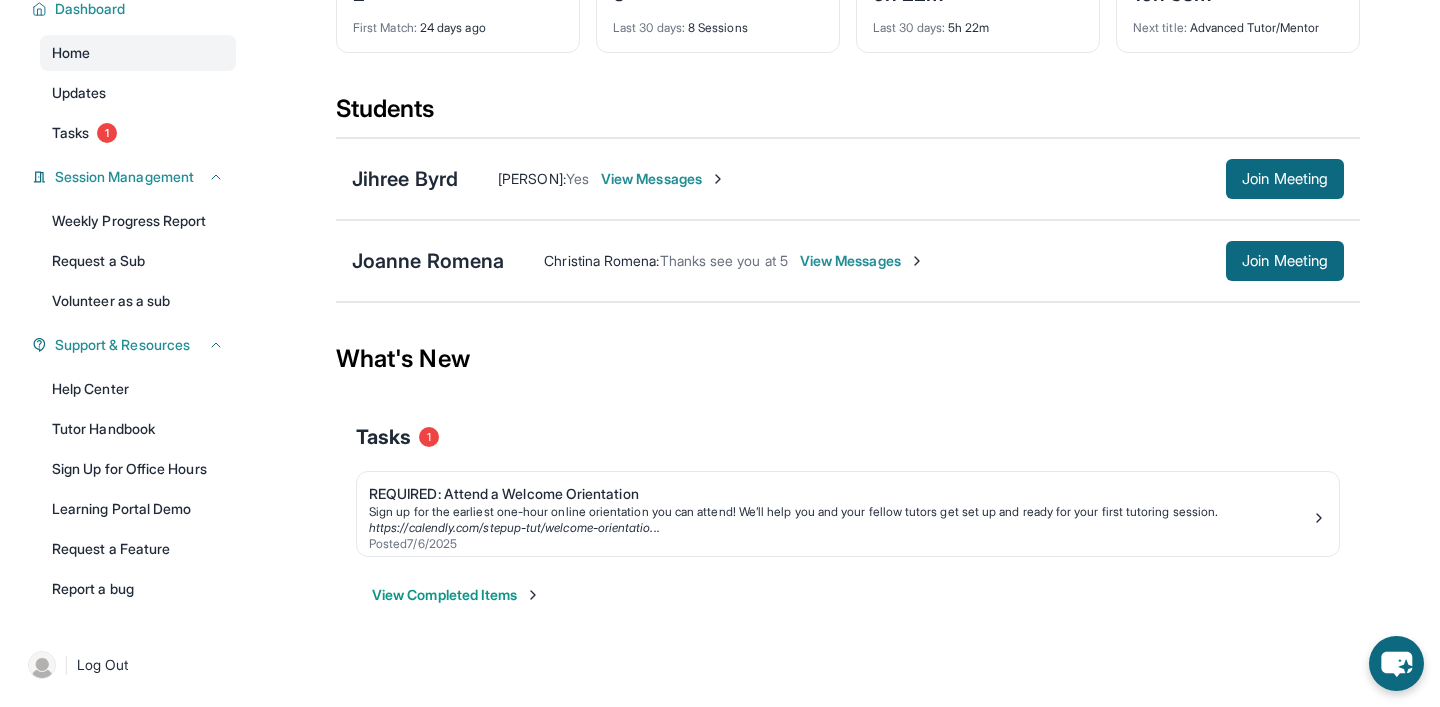click on "View Completed Items" at bounding box center [848, 595] 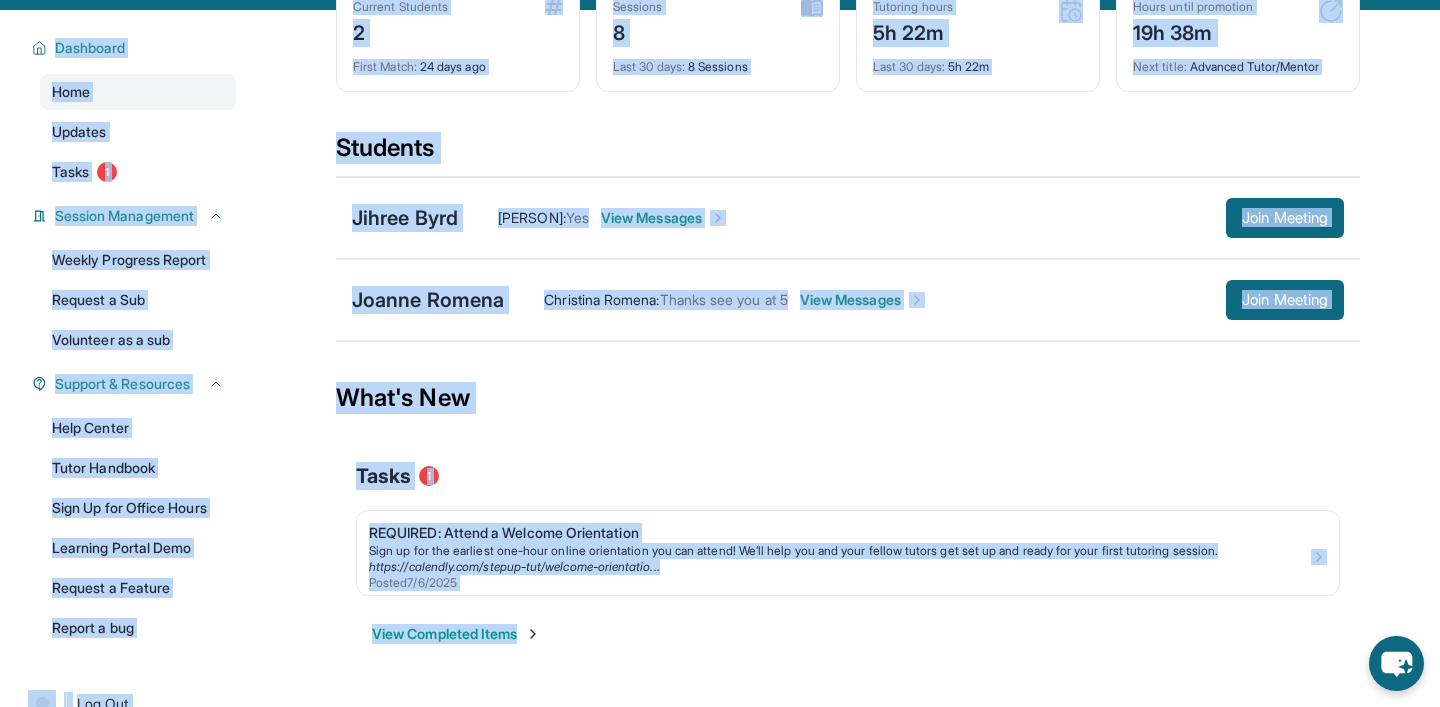 scroll, scrollTop: 0, scrollLeft: 0, axis: both 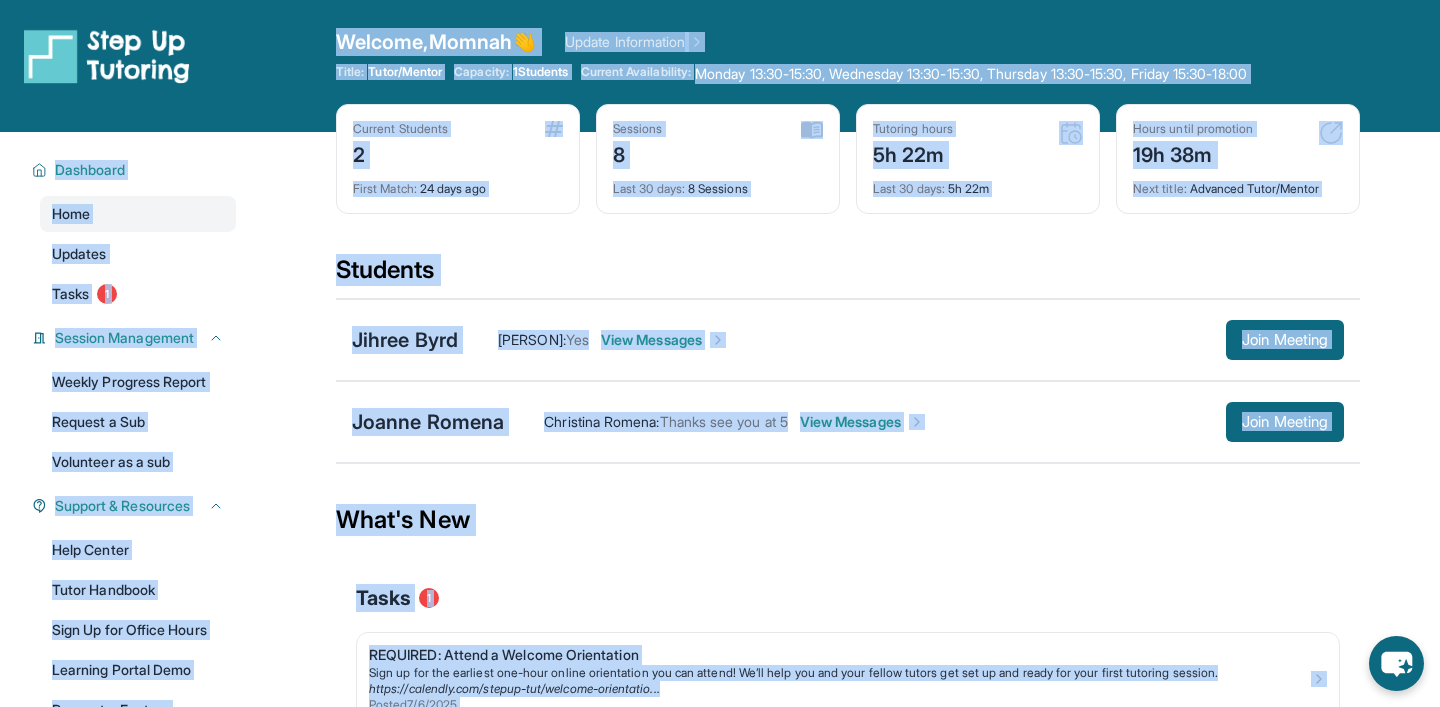 drag, startPoint x: 930, startPoint y: 599, endPoint x: 393, endPoint y: 6, distance: 800.0112 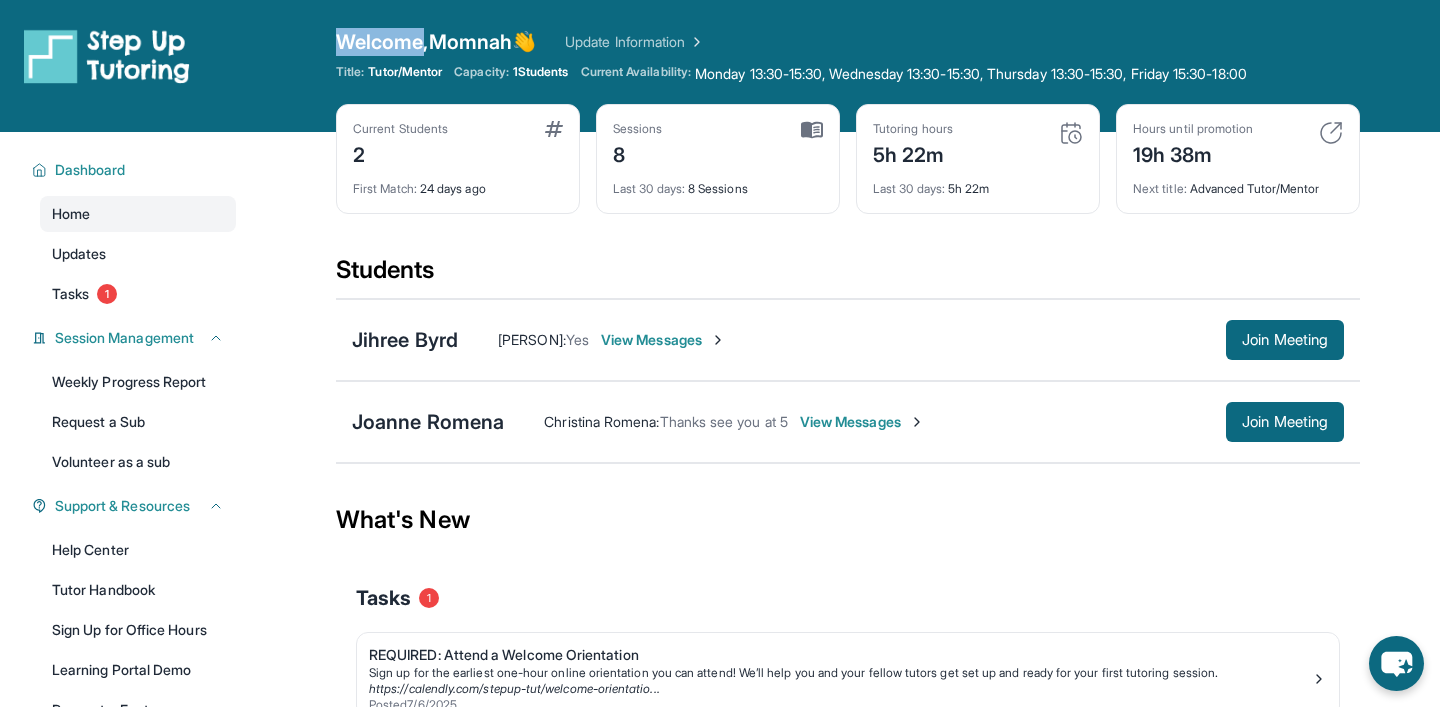 click on "Open sidebar Welcome,  [PERSON]  👋 Update Information  Title: Tutor/Mentor Capacity: 1  Students Current Availability: Monday 13:30-15:30, Wednesday 13:30-15:30, Thursday 13:30-15:30, Friday 15:30-18:00 No availability form exists for this tutor" at bounding box center [720, 66] 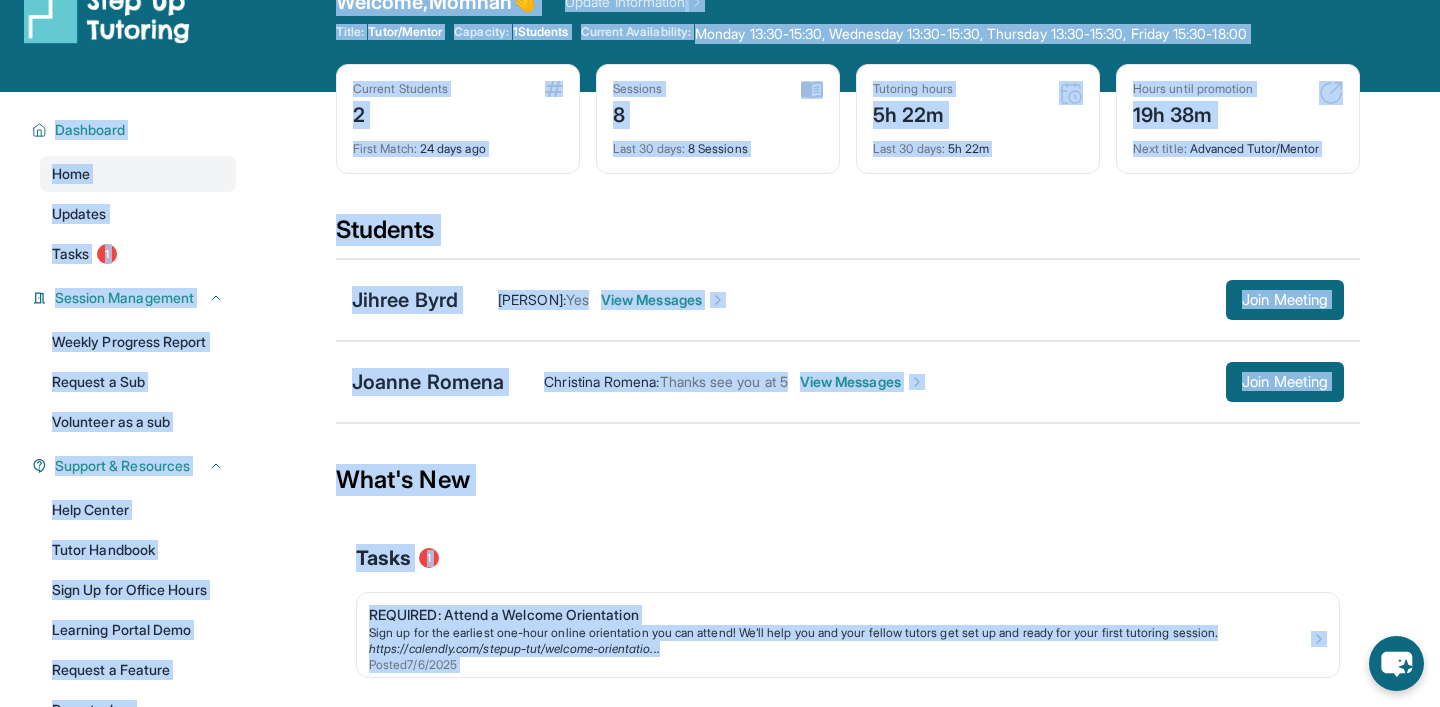 scroll, scrollTop: 161, scrollLeft: 0, axis: vertical 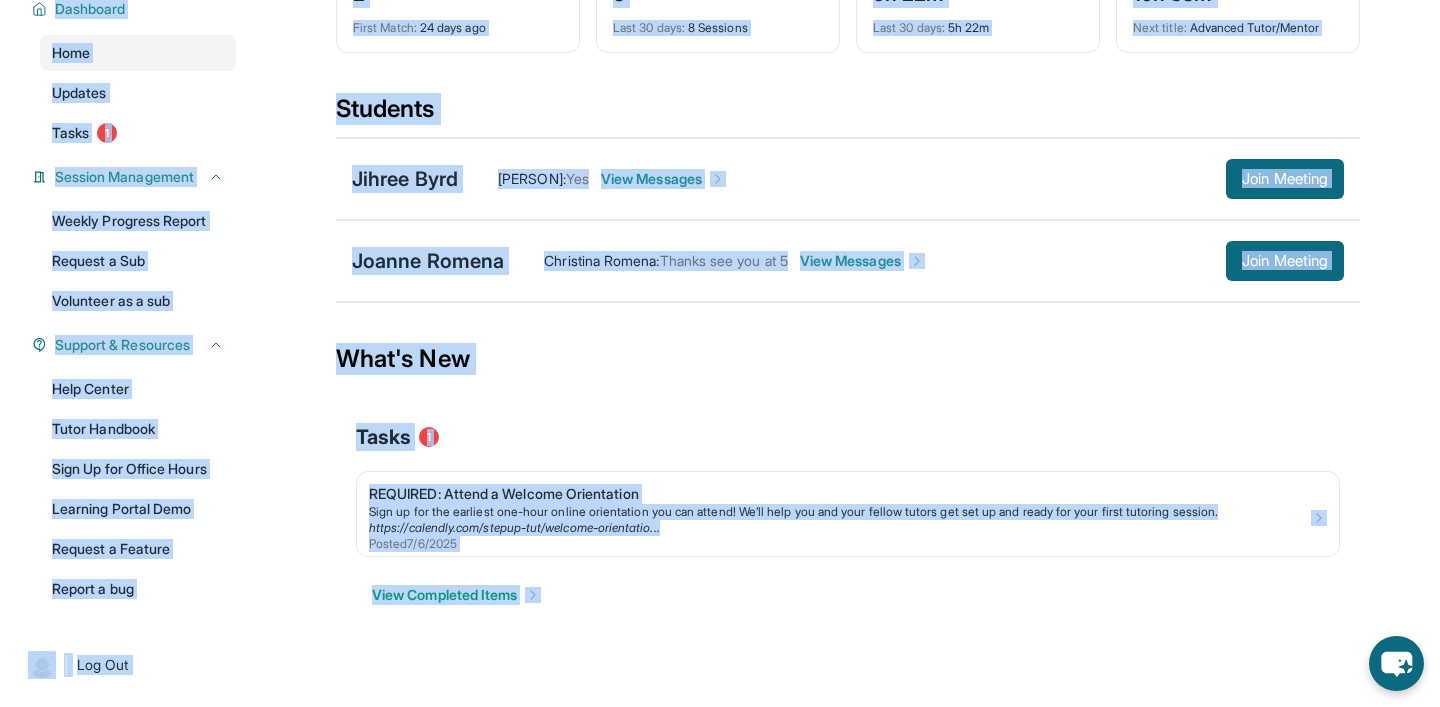drag, startPoint x: 393, startPoint y: 6, endPoint x: 595, endPoint y: 628, distance: 653.9786 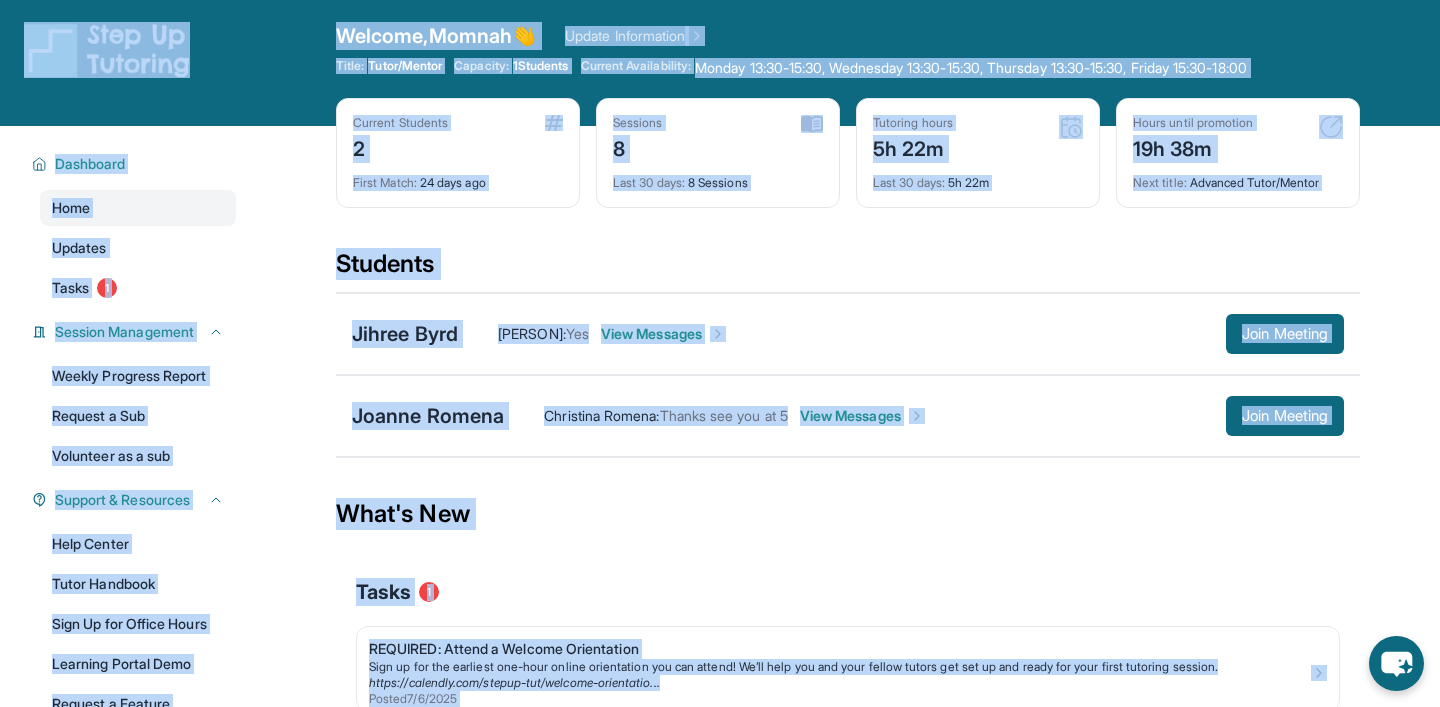 scroll, scrollTop: 0, scrollLeft: 0, axis: both 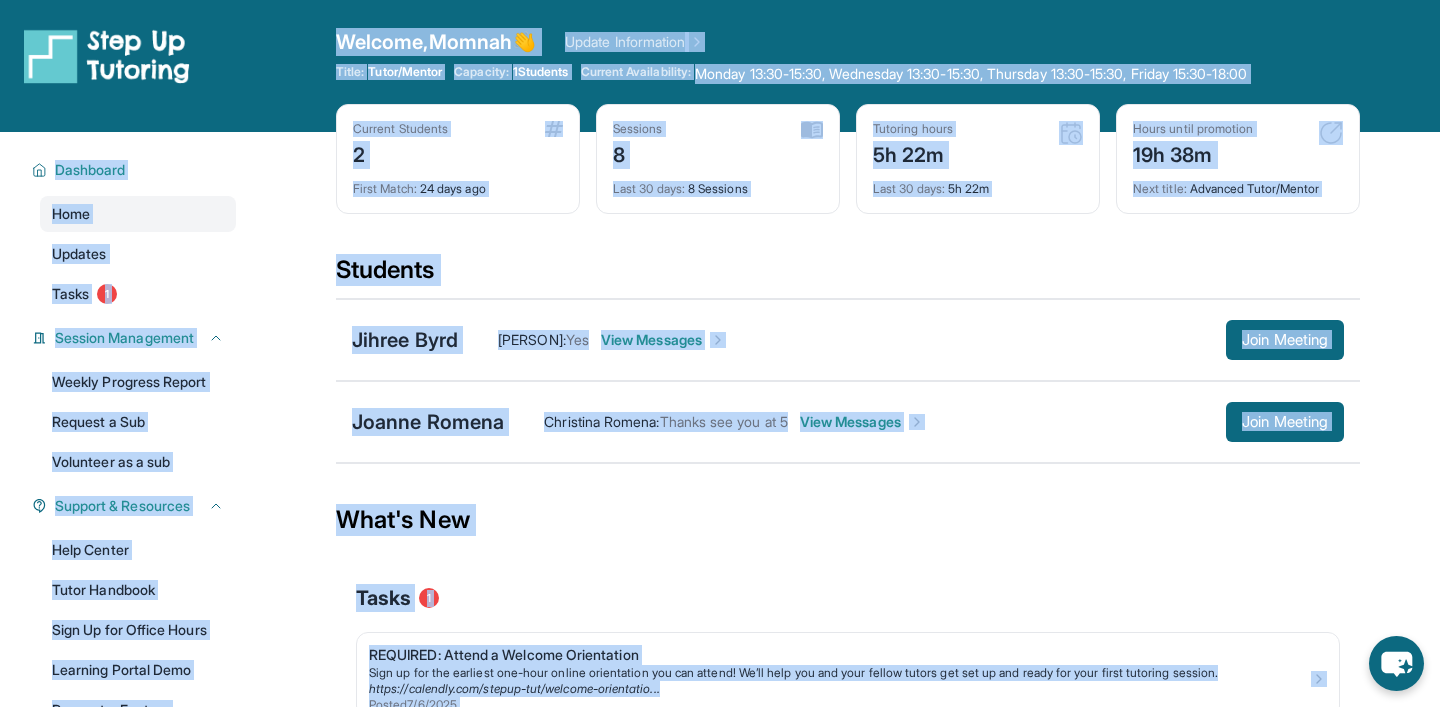 drag, startPoint x: 595, startPoint y: 628, endPoint x: 312, endPoint y: 53, distance: 640.86975 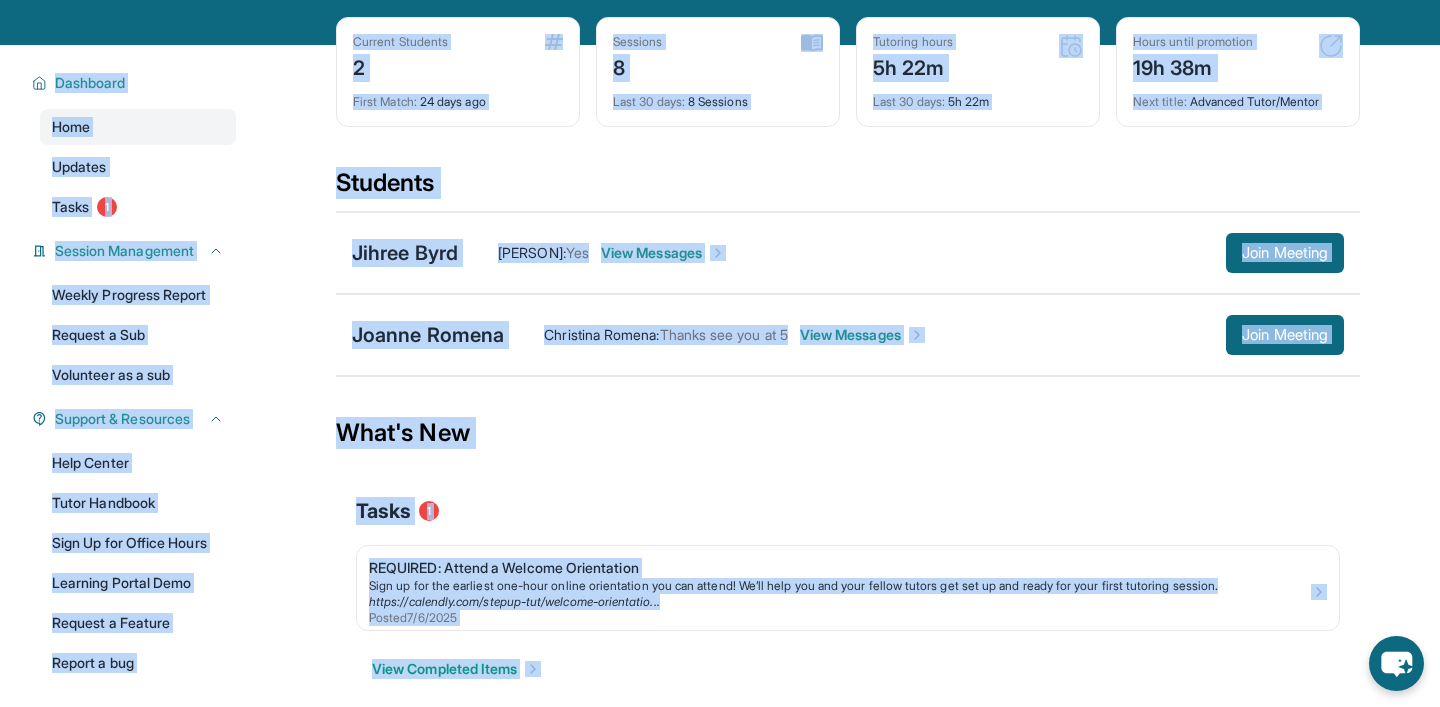 scroll, scrollTop: 161, scrollLeft: 0, axis: vertical 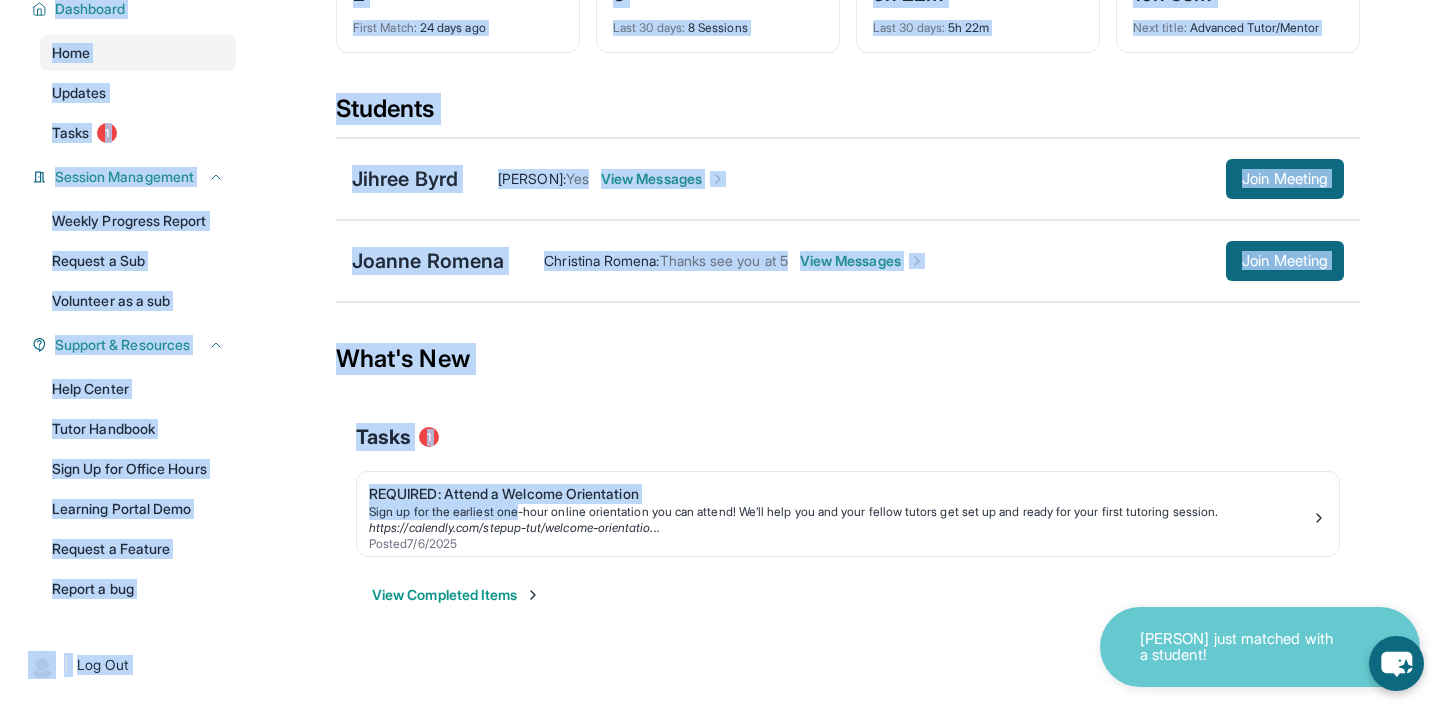 drag, startPoint x: 312, startPoint y: 53, endPoint x: 513, endPoint y: 666, distance: 645.11237 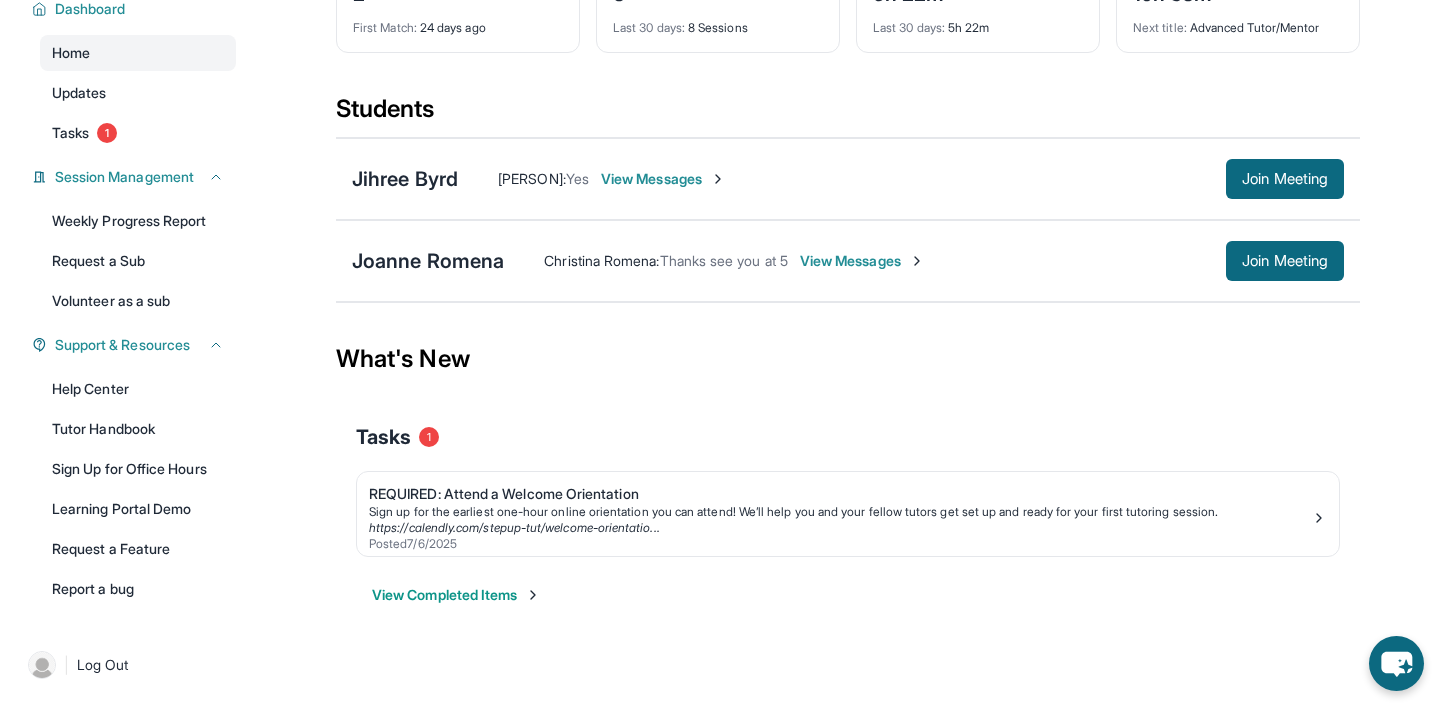 scroll, scrollTop: 0, scrollLeft: 0, axis: both 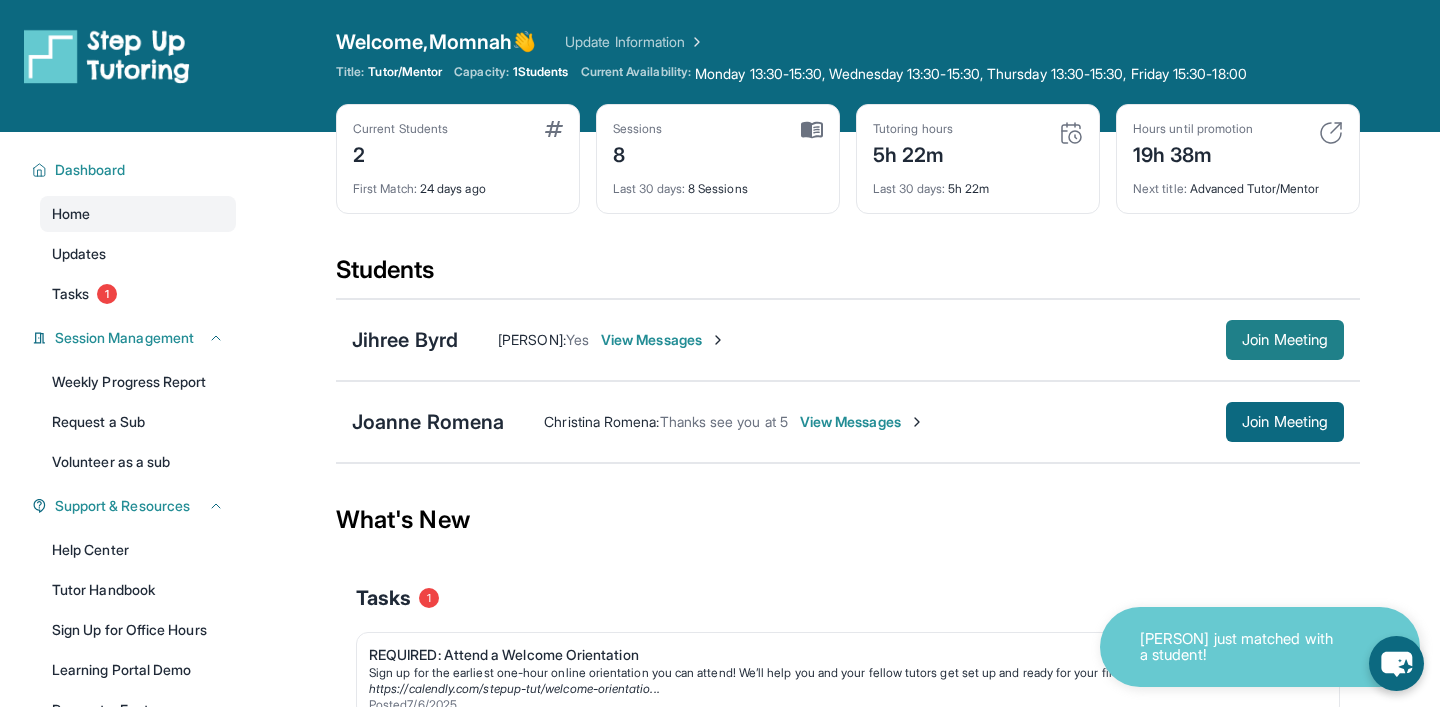 click on "Join Meeting" at bounding box center [1285, 340] 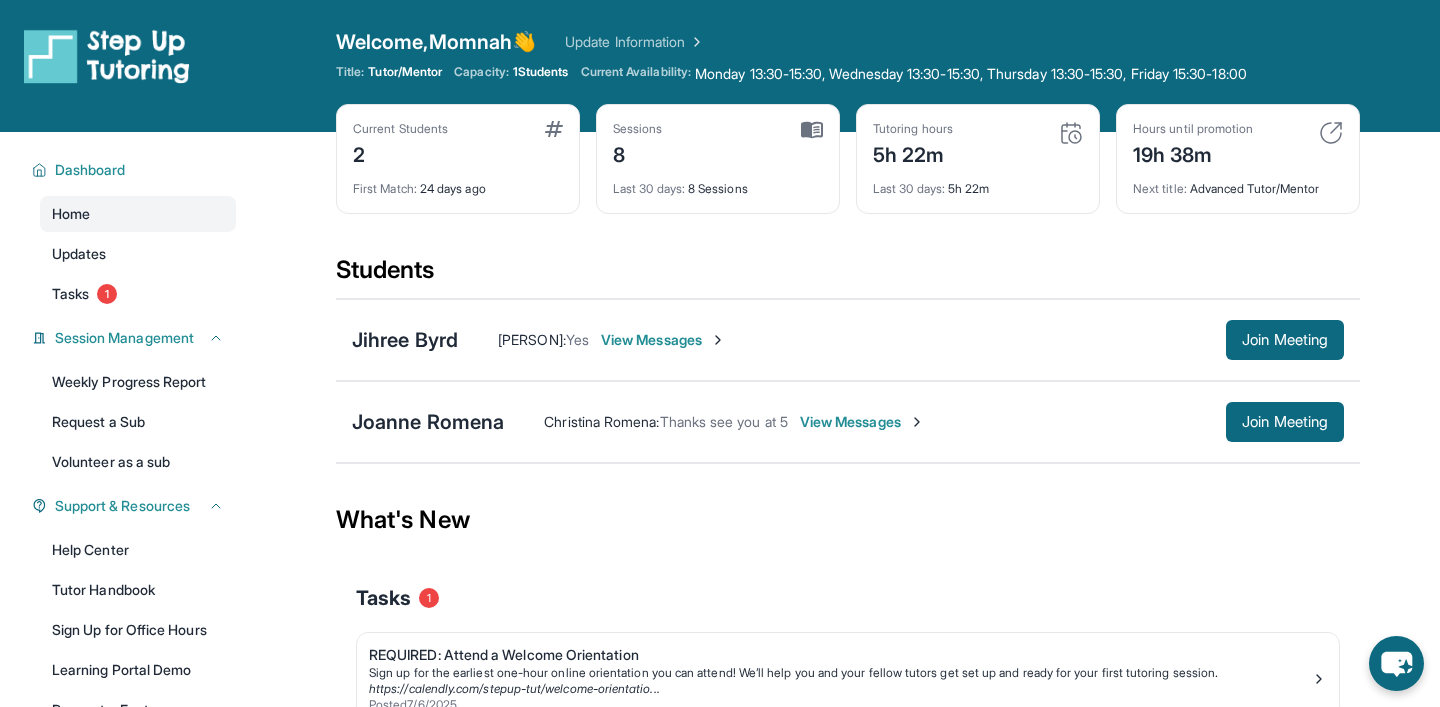 click on "View Messages" at bounding box center (862, 422) 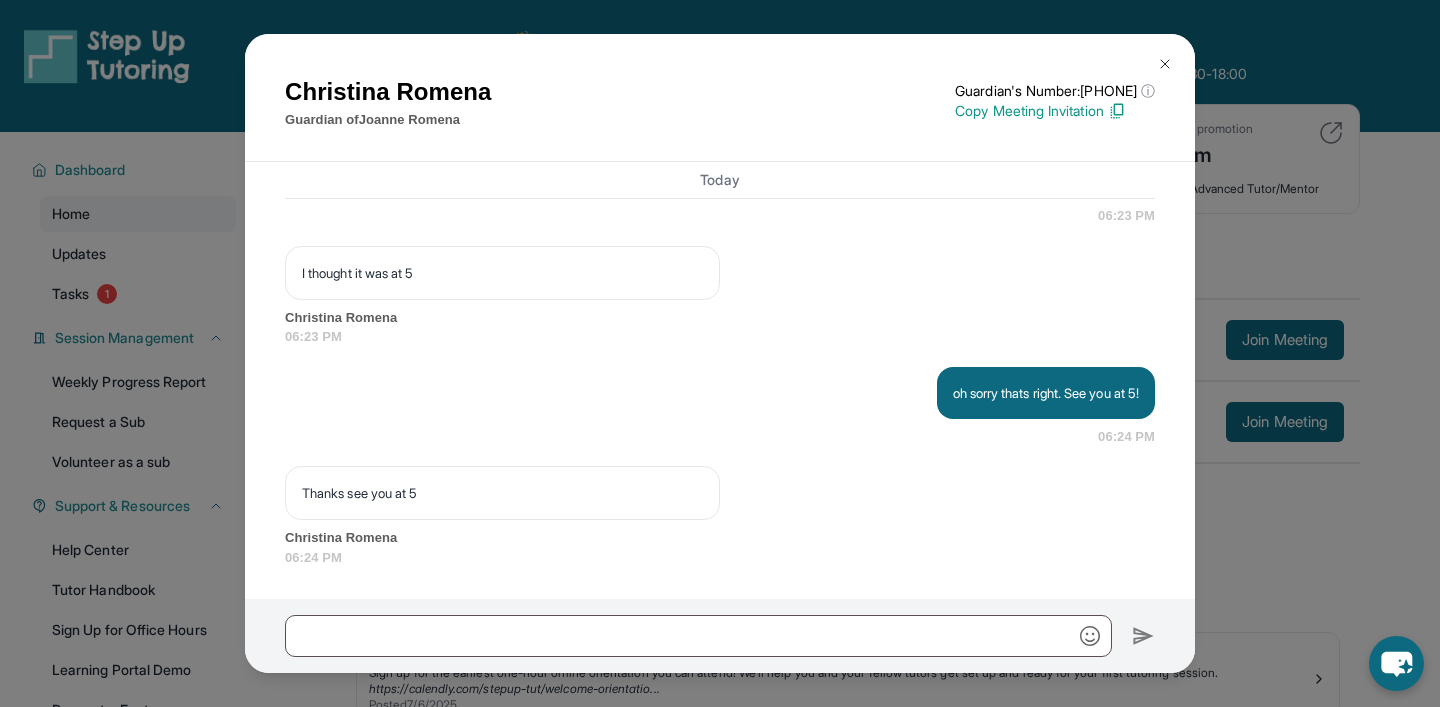 scroll, scrollTop: 8309, scrollLeft: 0, axis: vertical 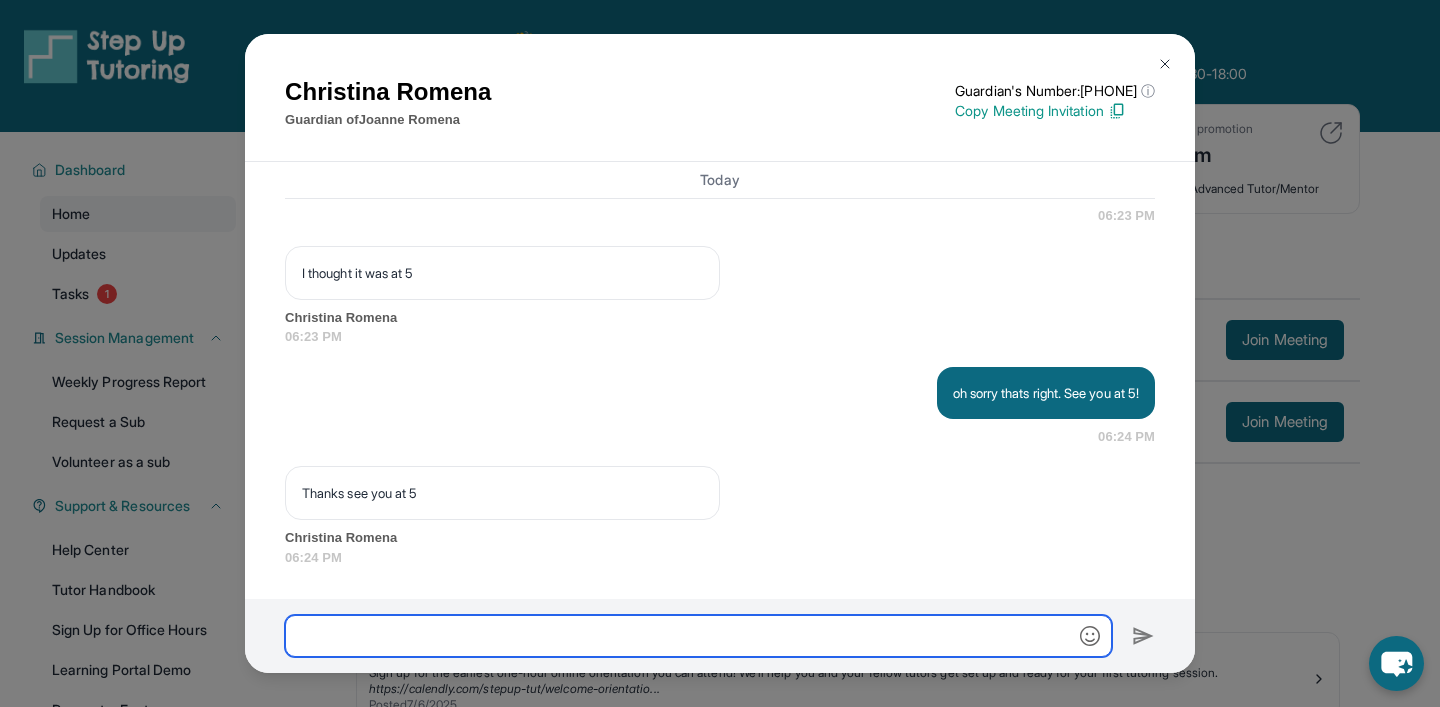 click at bounding box center (698, 636) 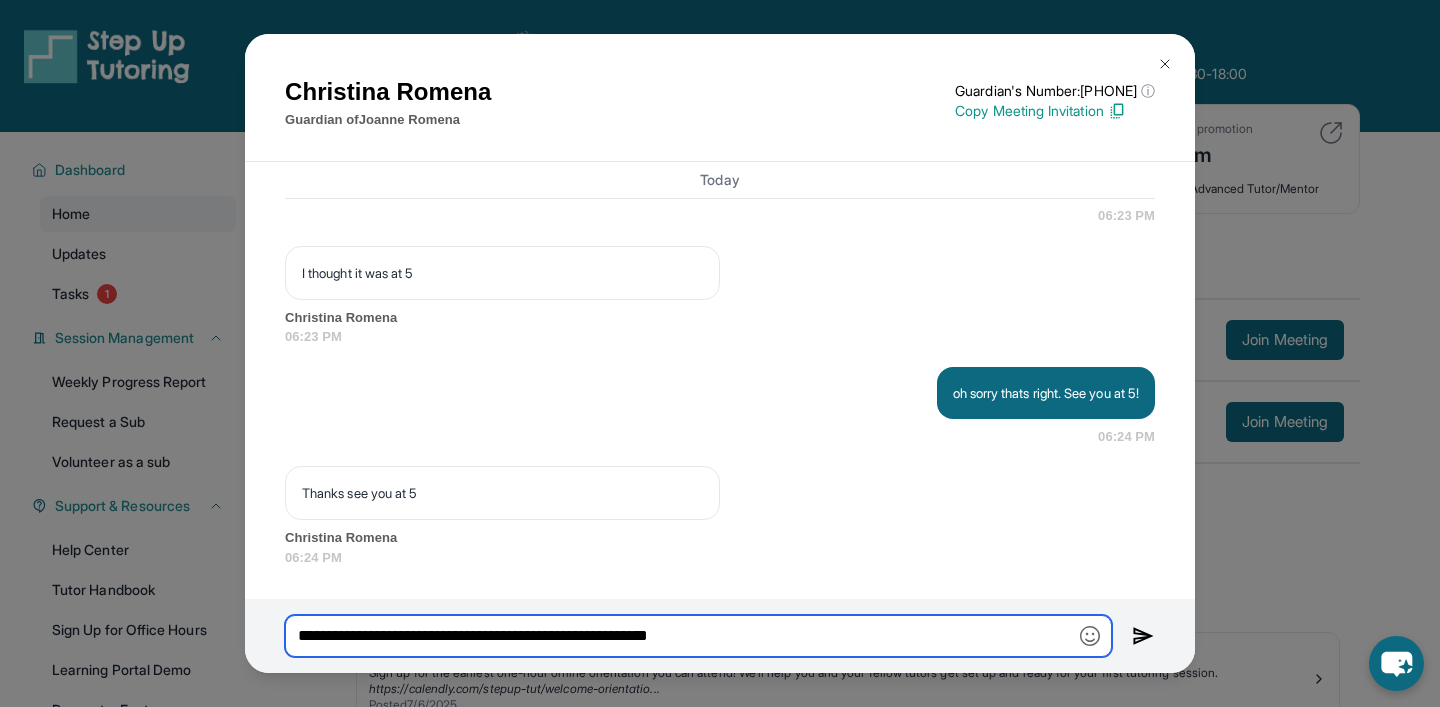 type on "**********" 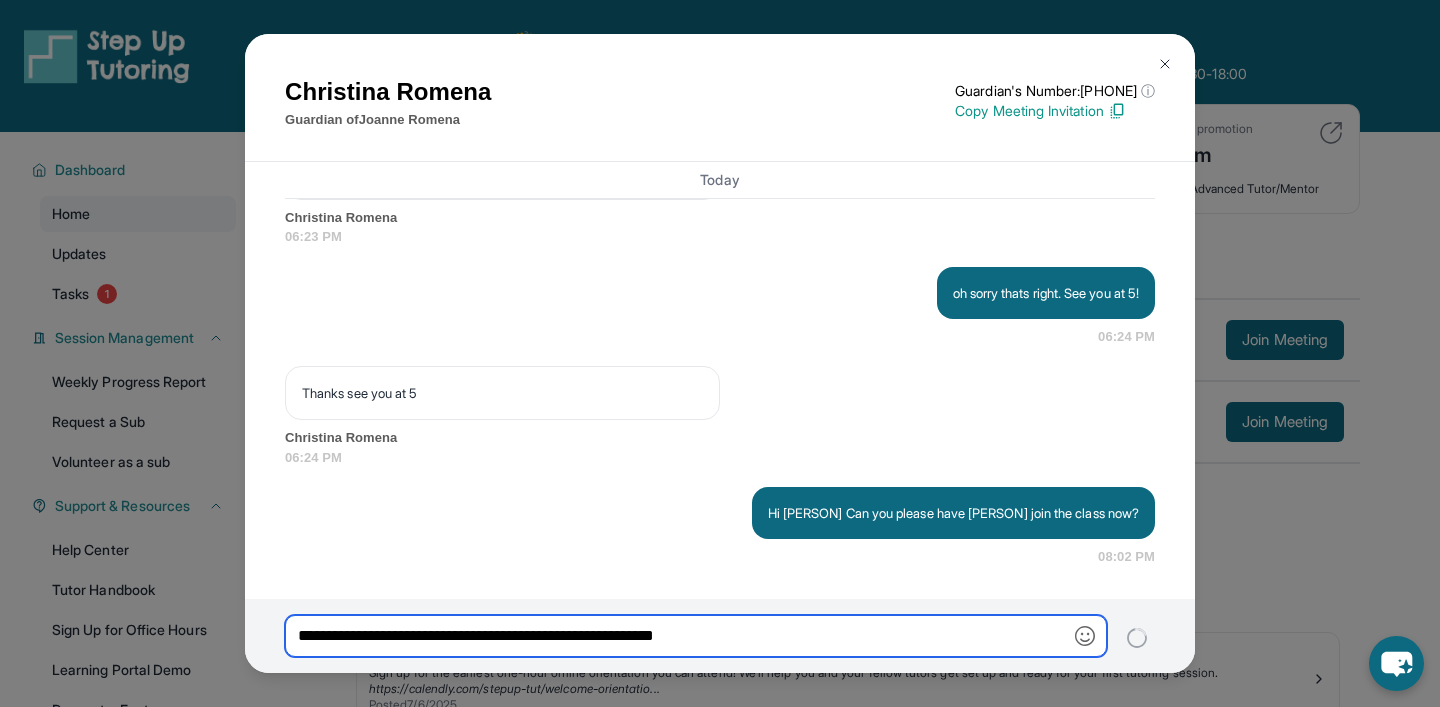 type 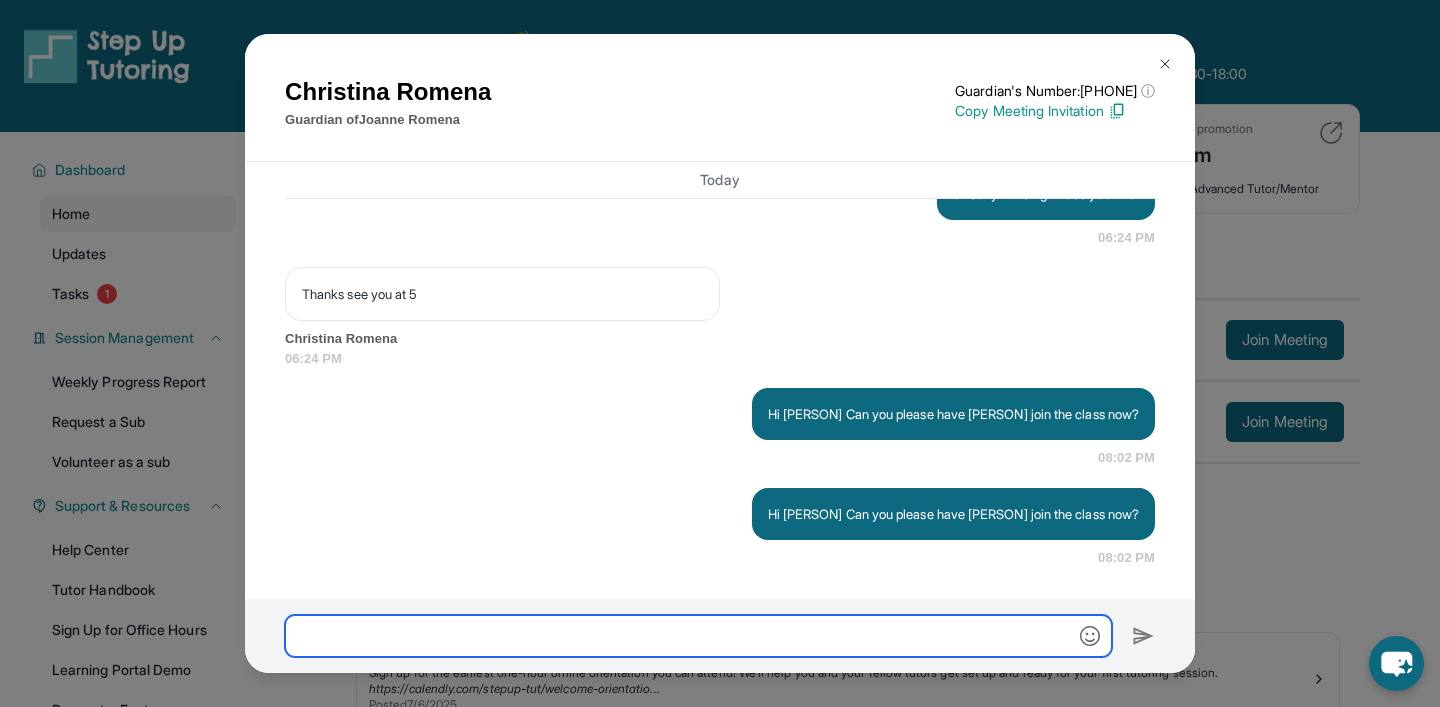 scroll, scrollTop: 8508, scrollLeft: 0, axis: vertical 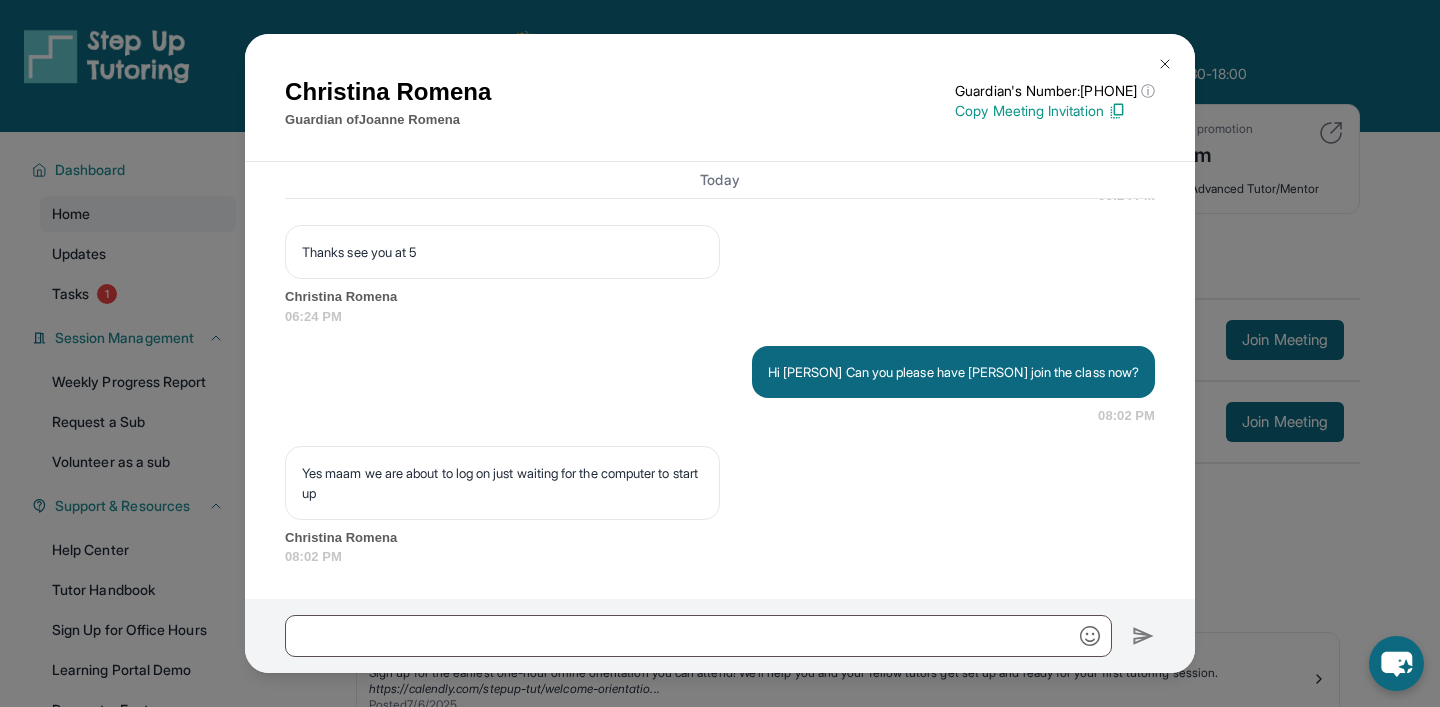 click at bounding box center [1165, 64] 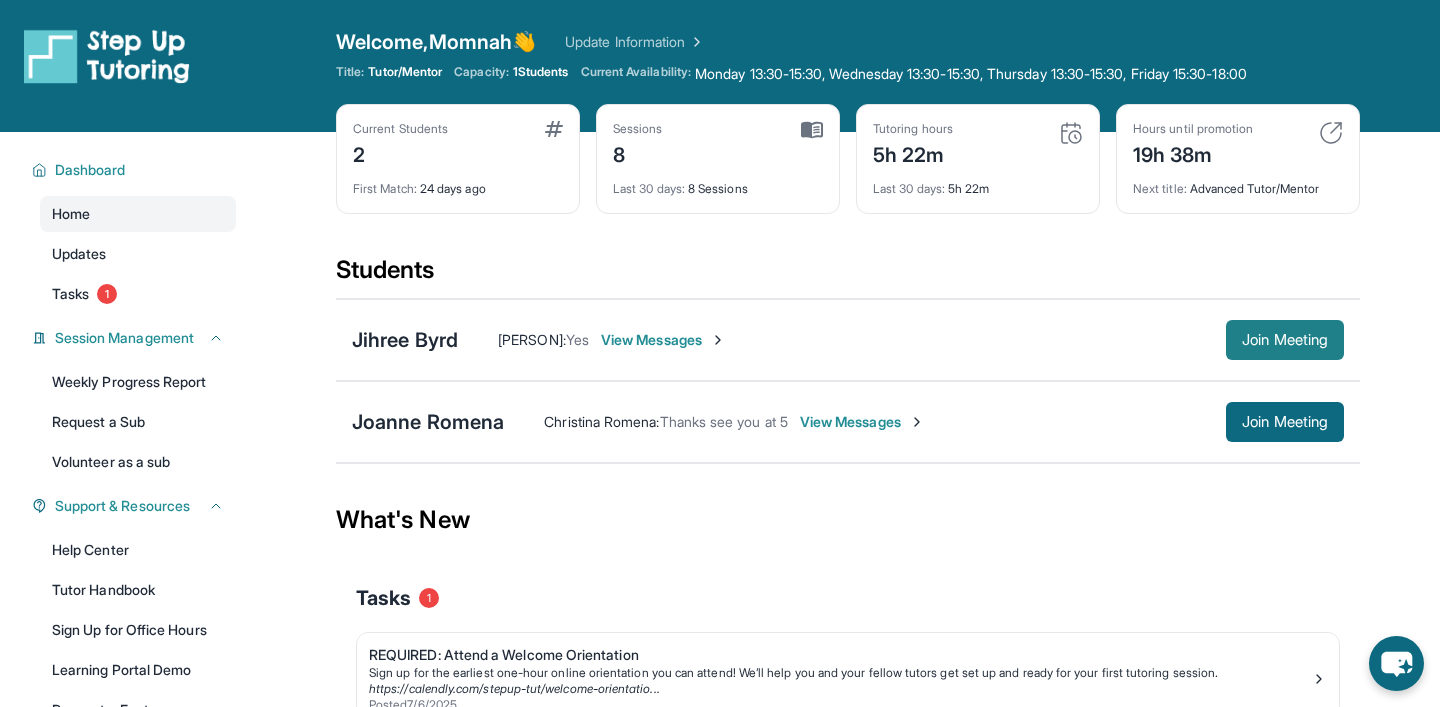 click on "Join Meeting" at bounding box center (1285, 340) 